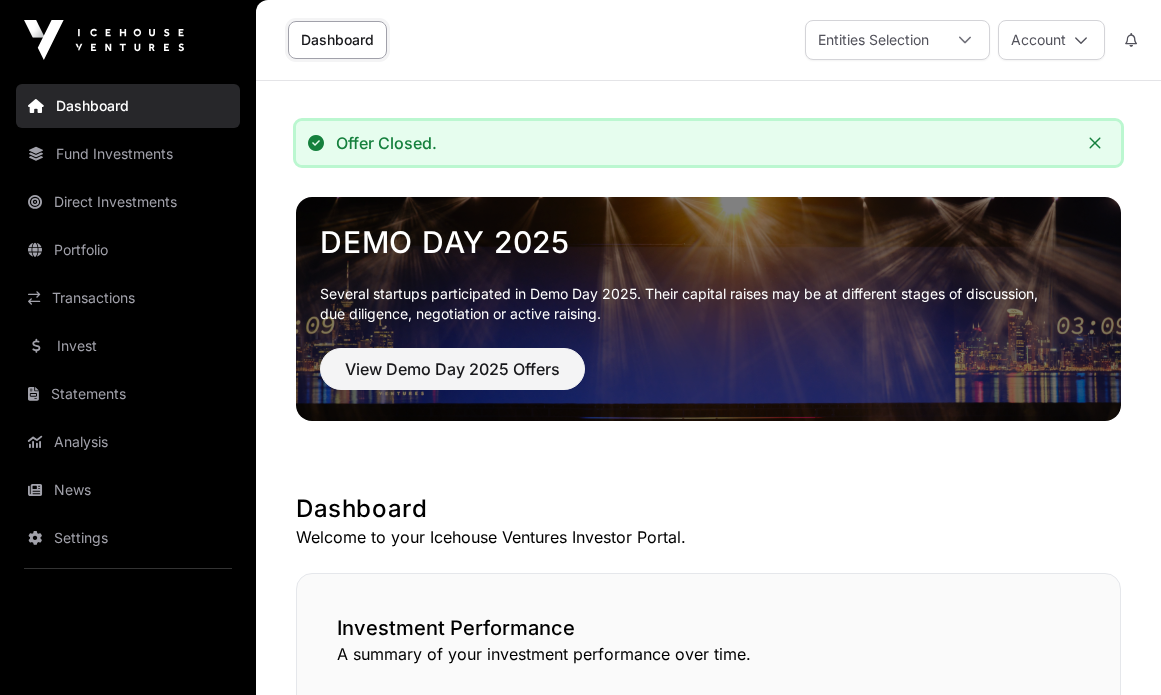 scroll, scrollTop: 0, scrollLeft: 0, axis: both 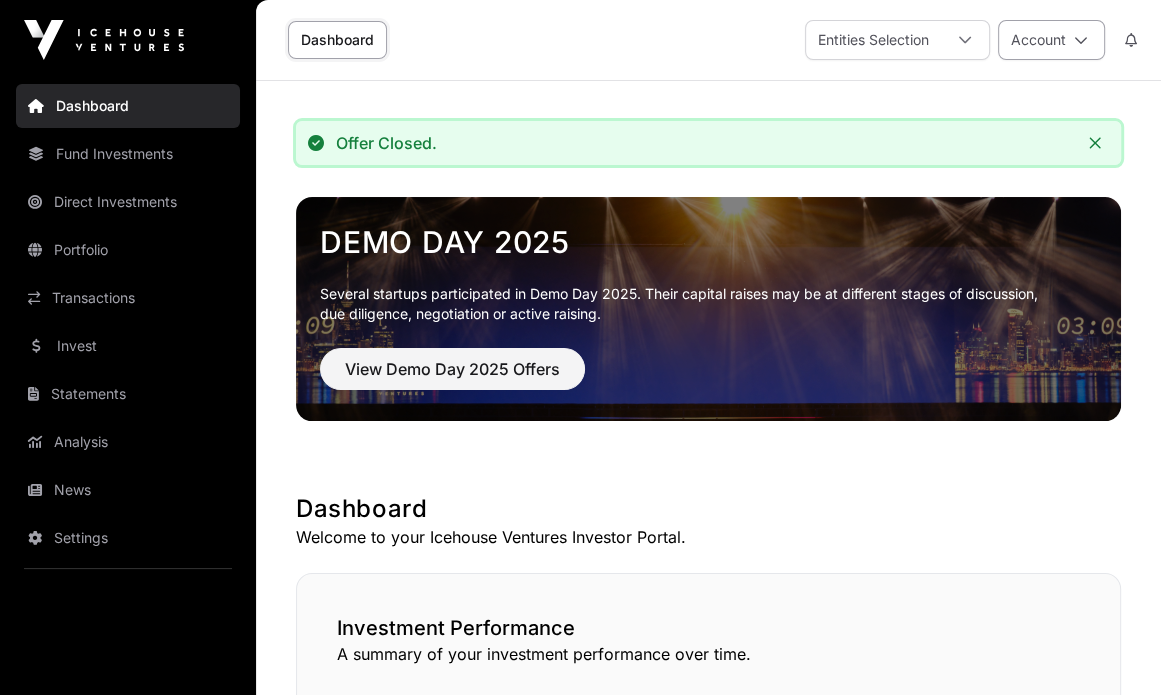click on "Account" 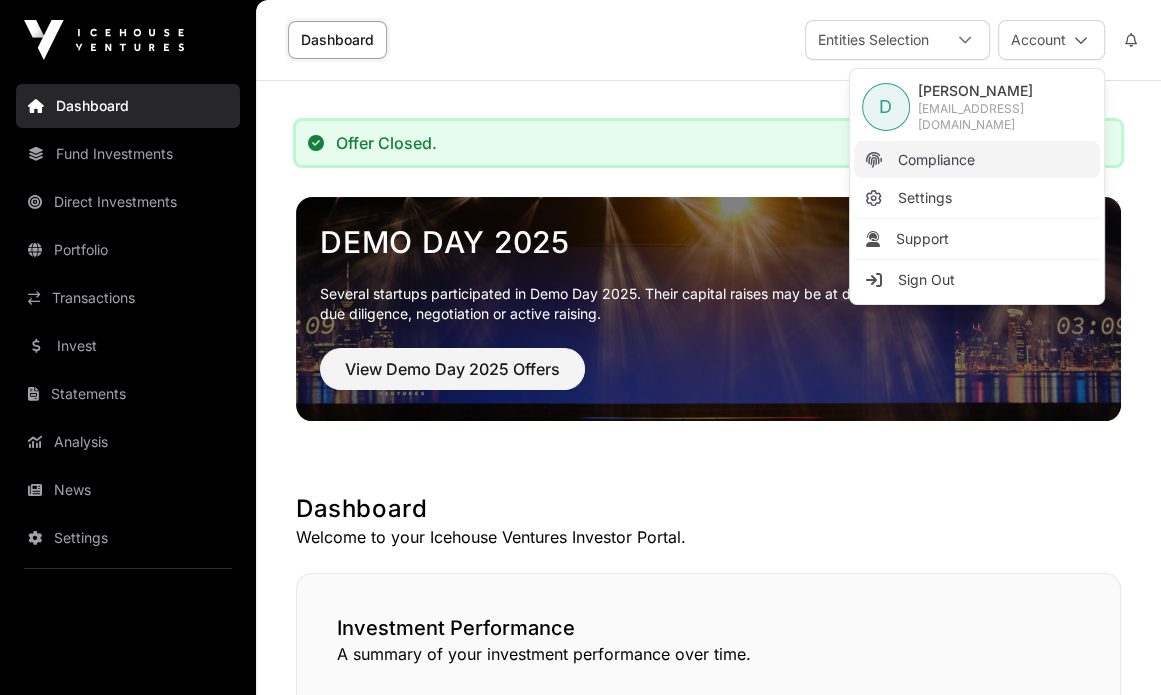 click on "Compliance" at bounding box center (936, 160) 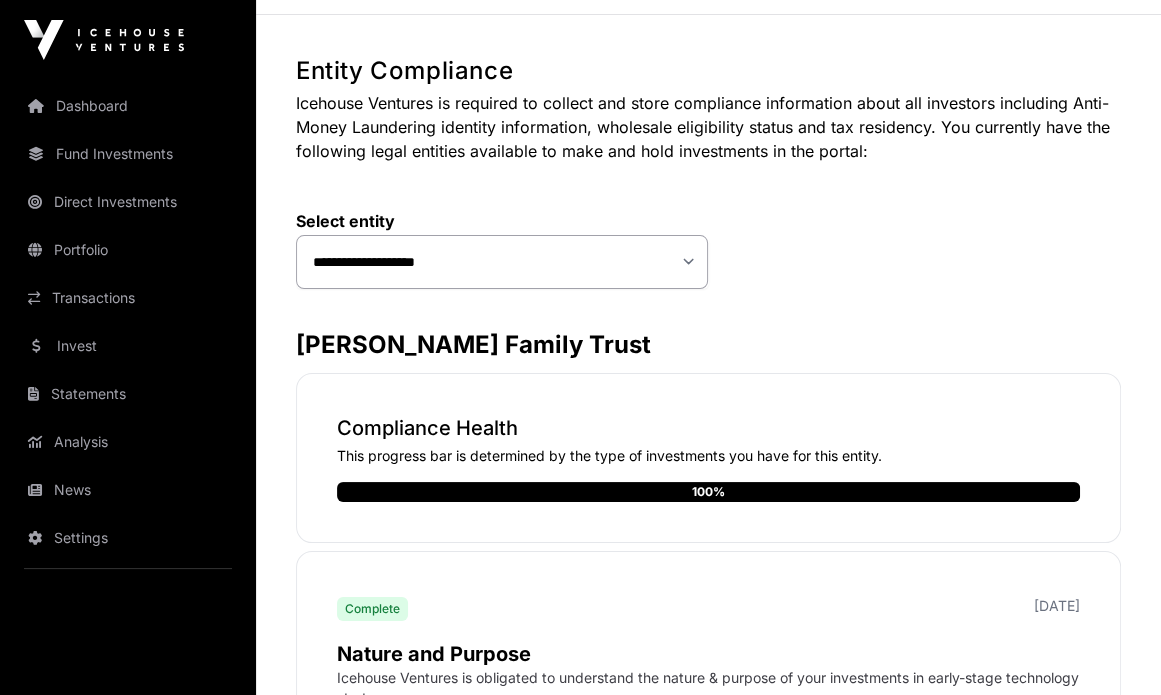 scroll, scrollTop: 0, scrollLeft: 0, axis: both 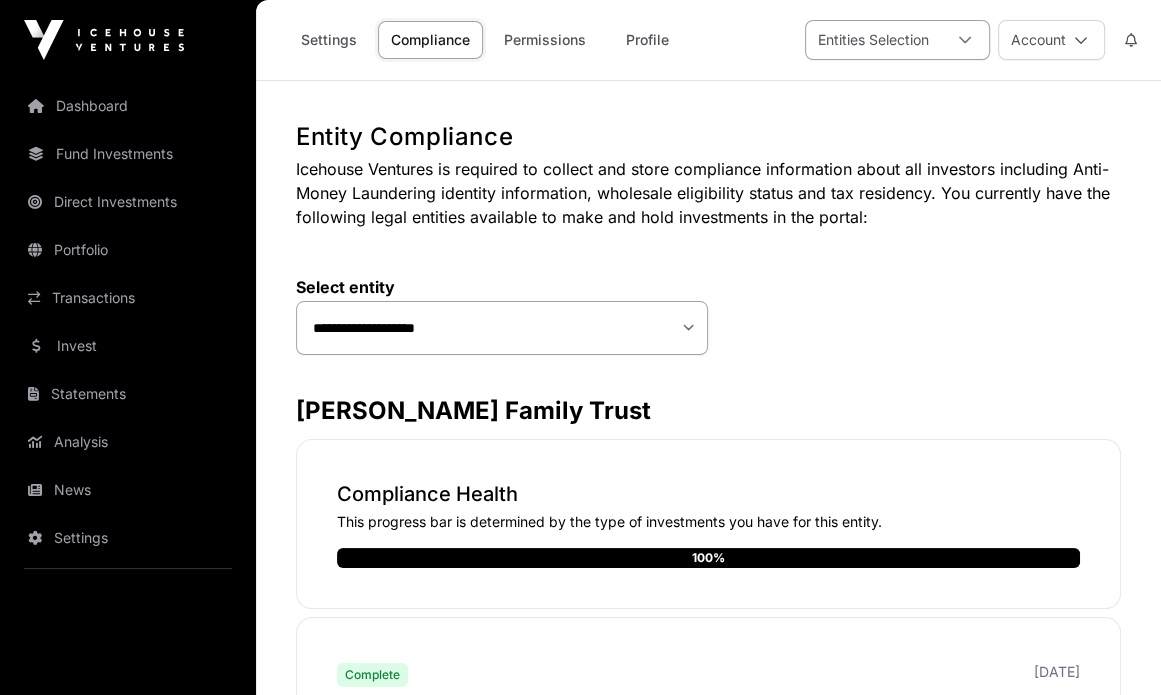 click 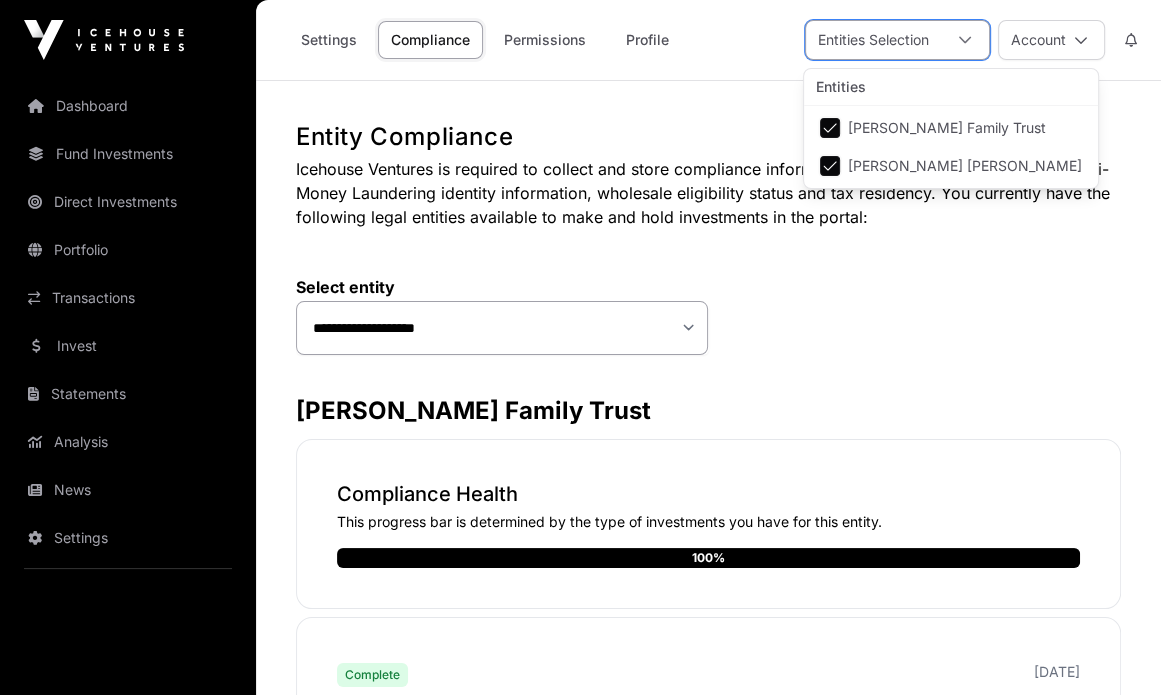 scroll, scrollTop: 20, scrollLeft: 12, axis: both 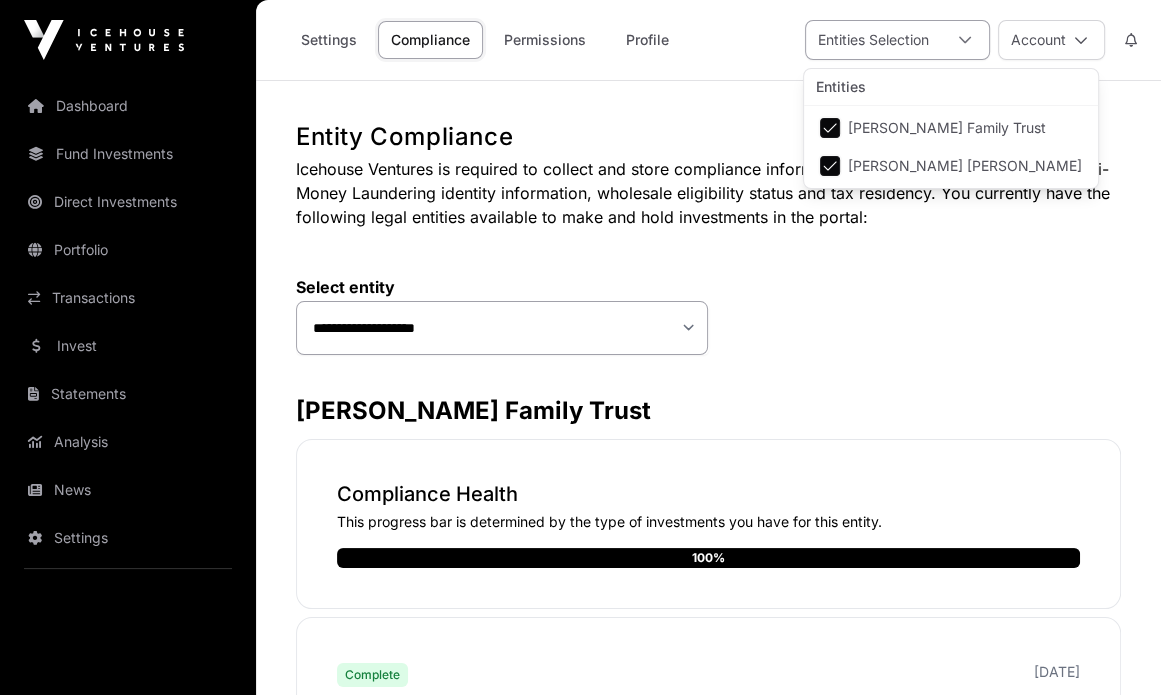 click 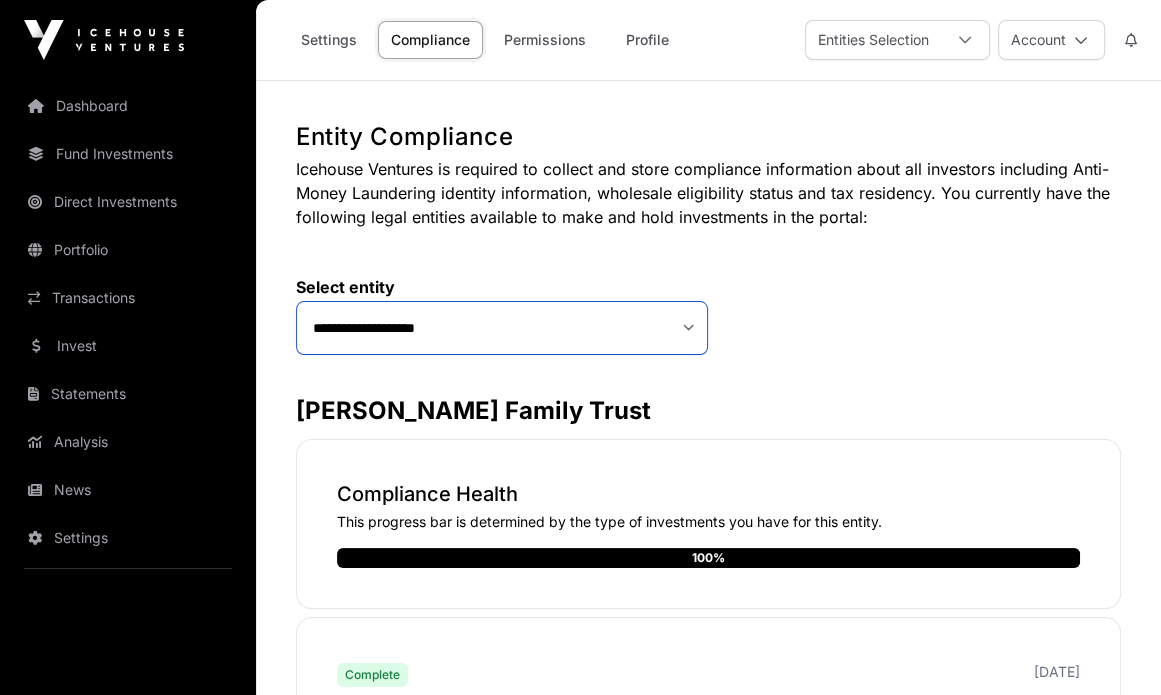 click on "**********" 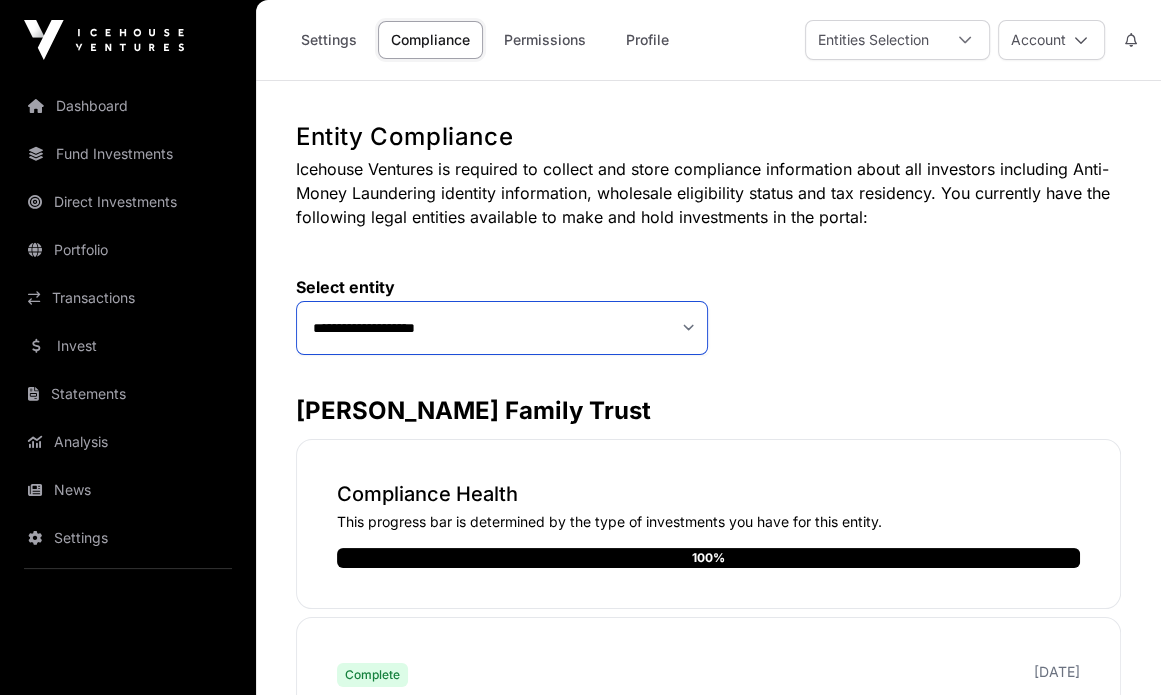 click on "**********" 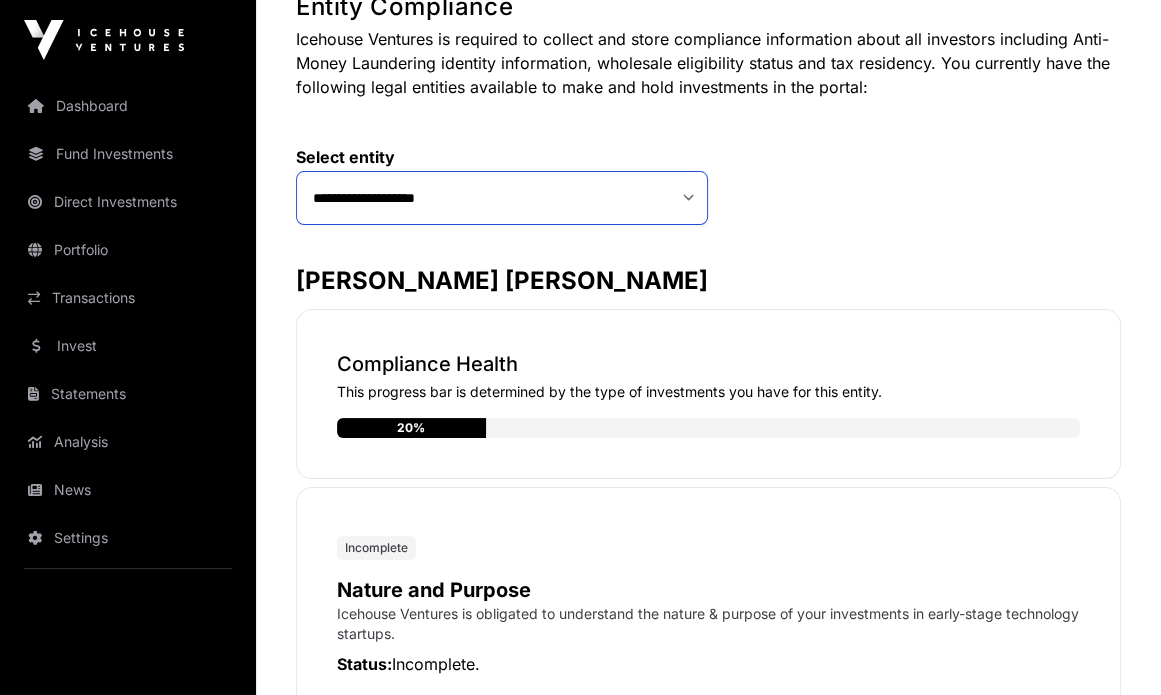 scroll, scrollTop: 0, scrollLeft: 0, axis: both 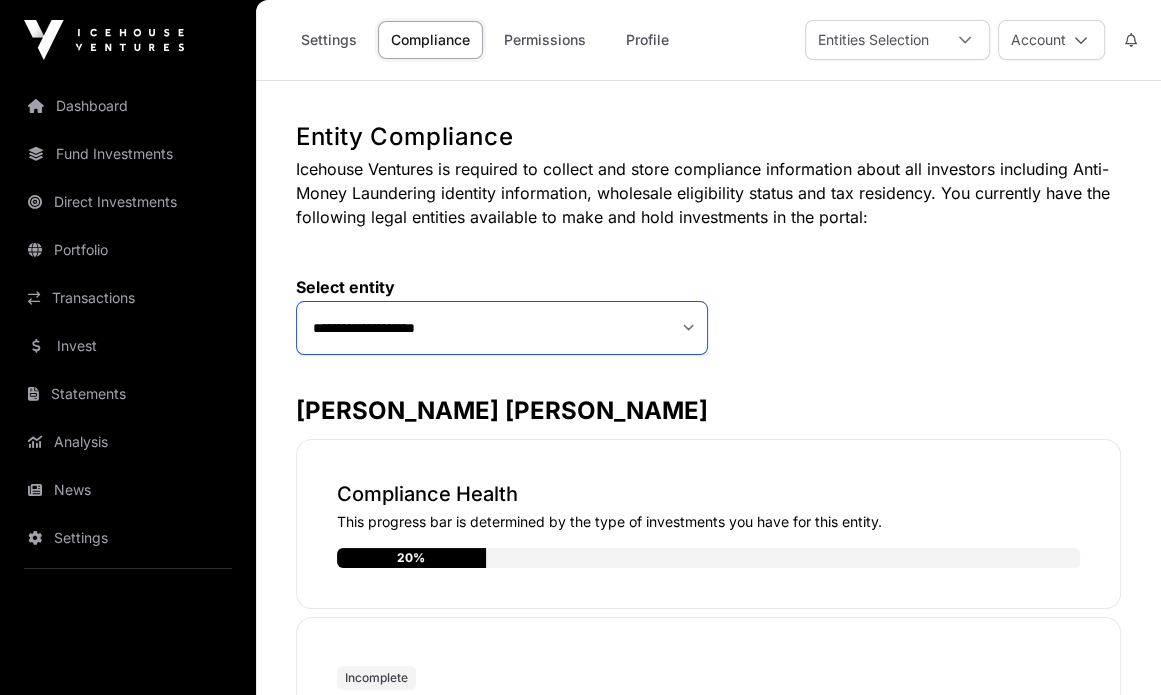 click on "**********" 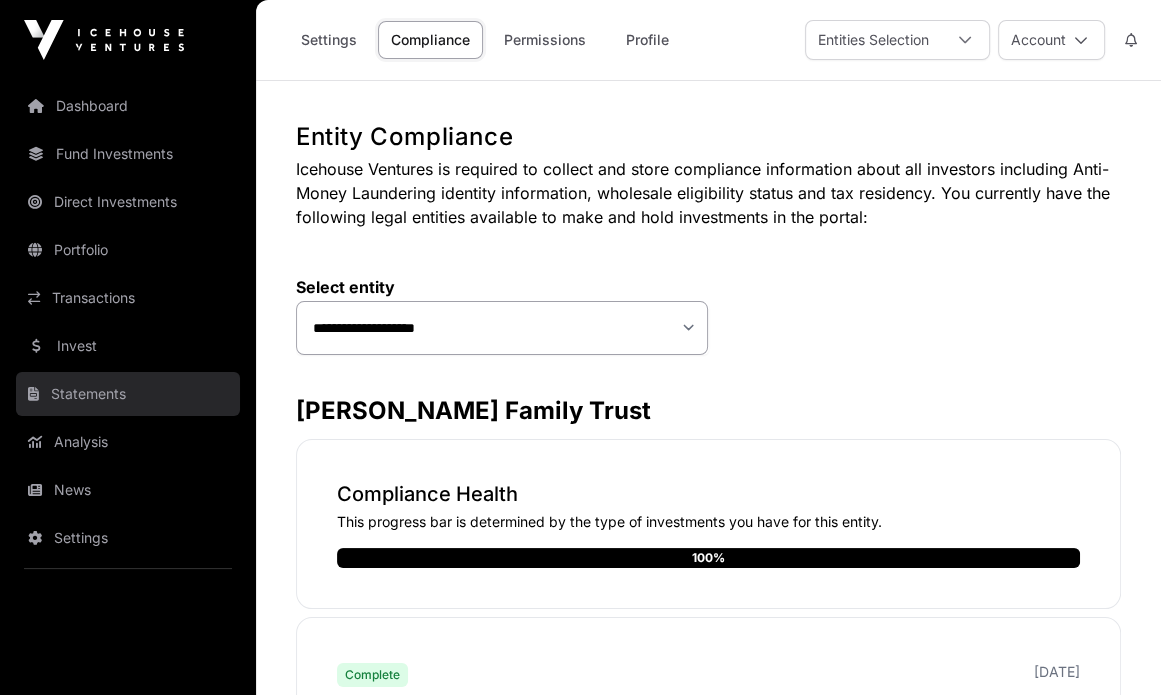 click on "Statements" 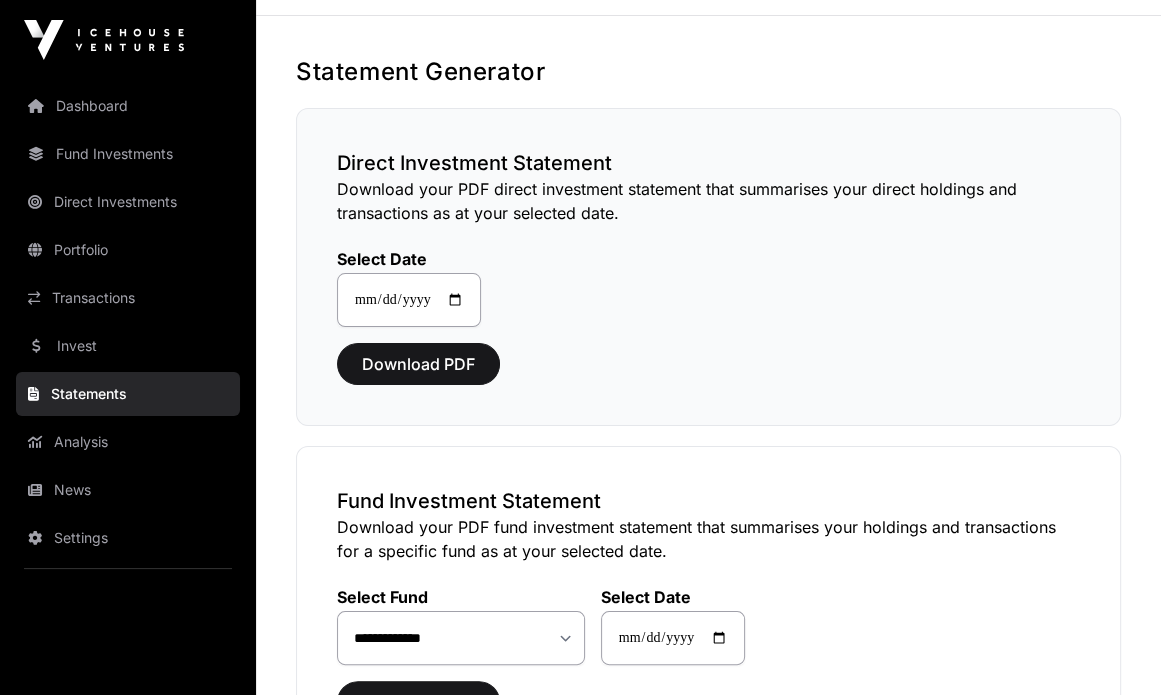 scroll, scrollTop: 0, scrollLeft: 0, axis: both 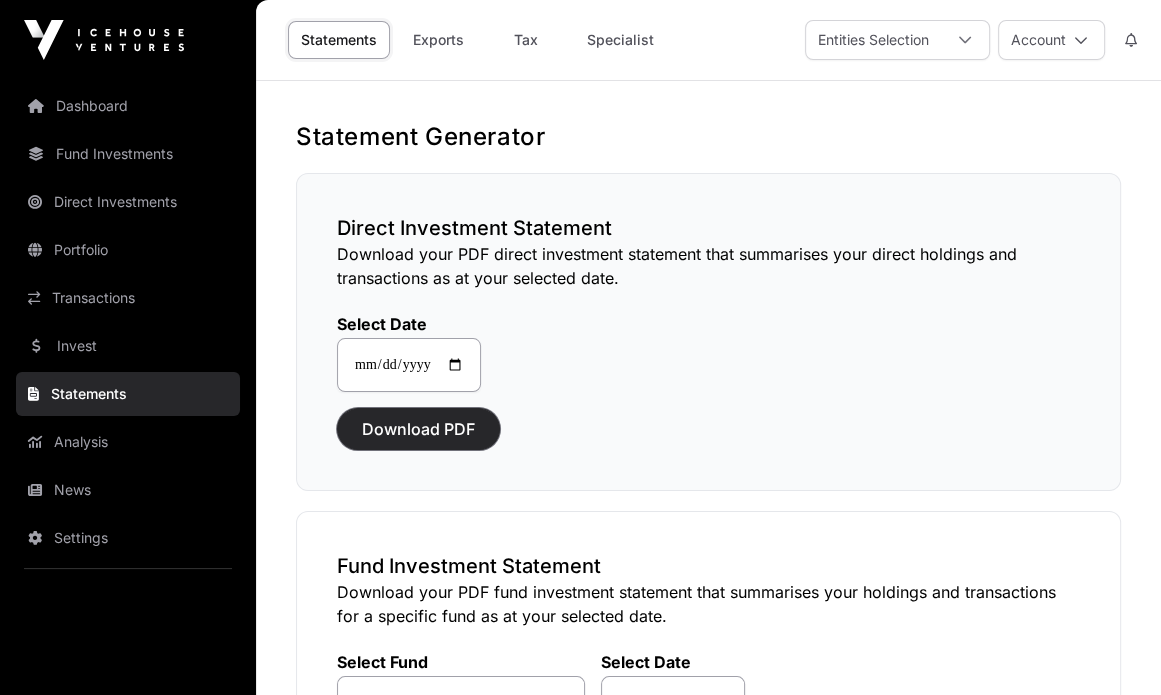 click on "Download PDF" 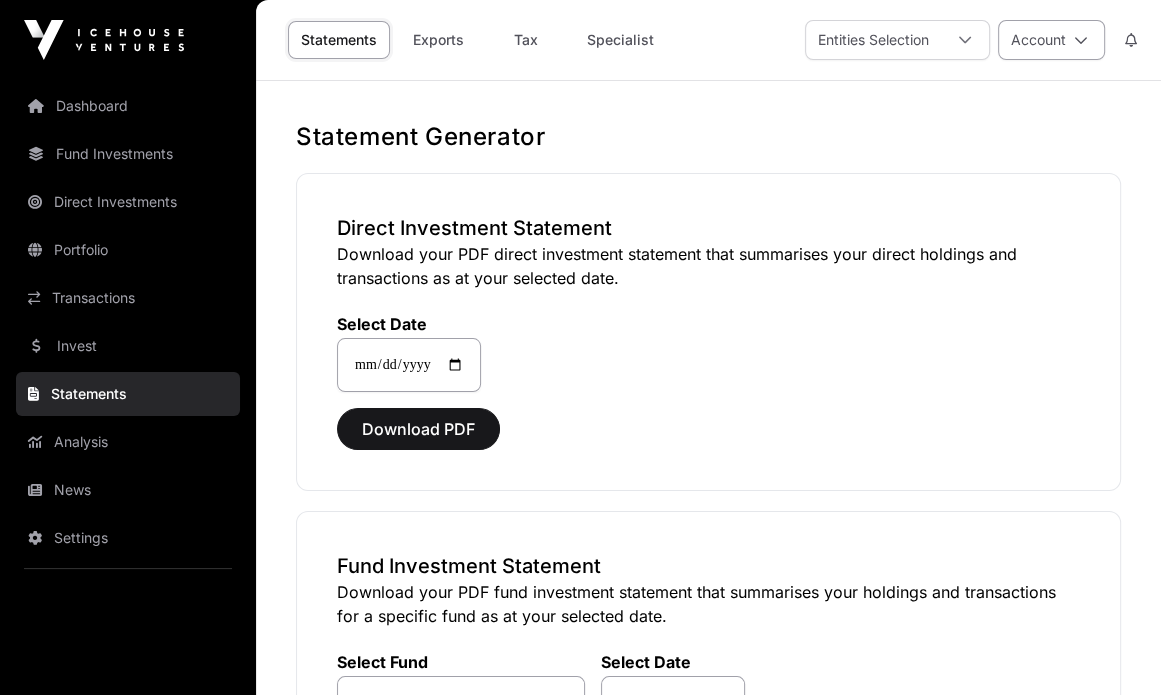 click on "Account" 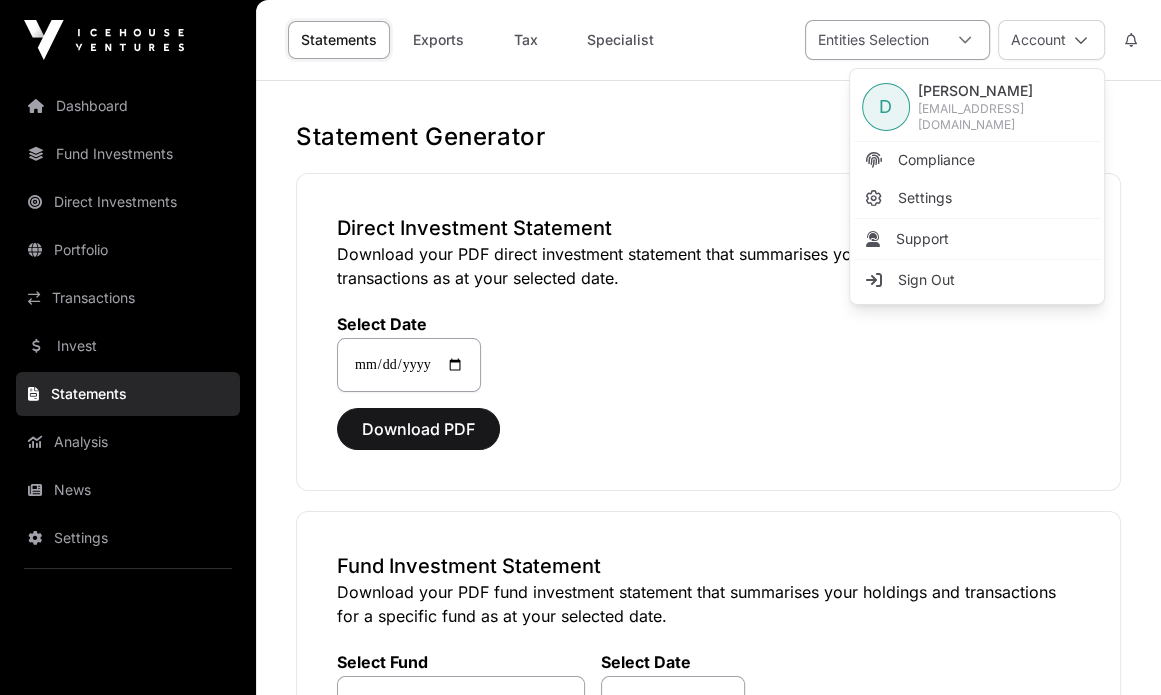 click 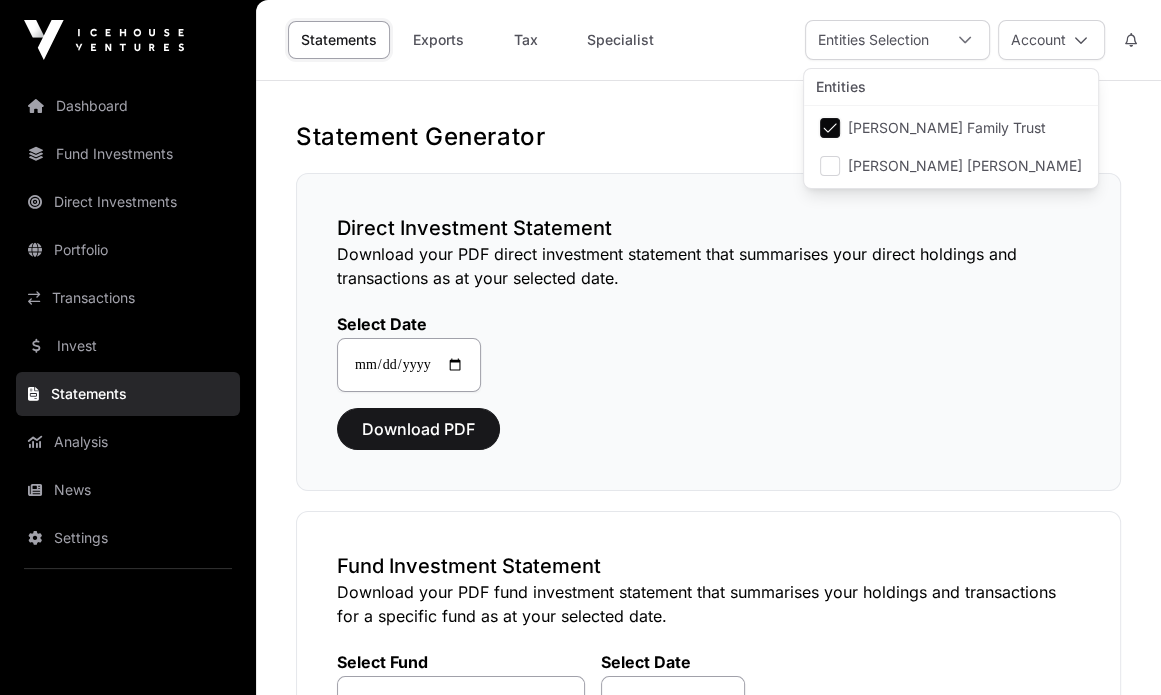 click on "**********" 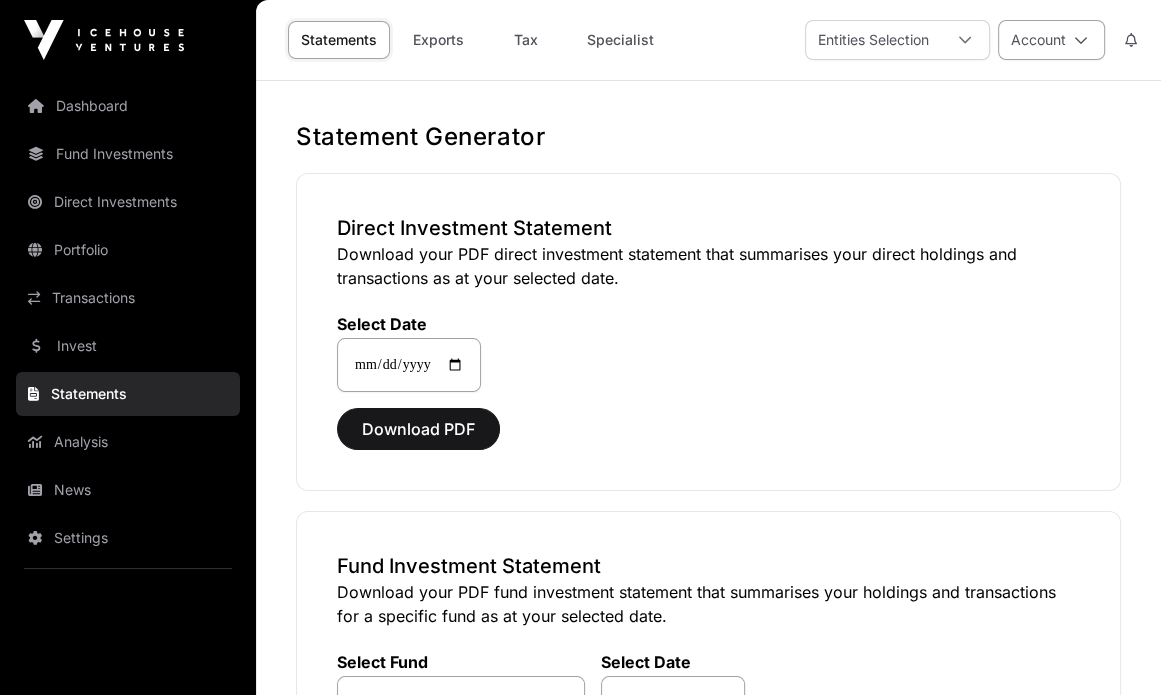 click on "Account" 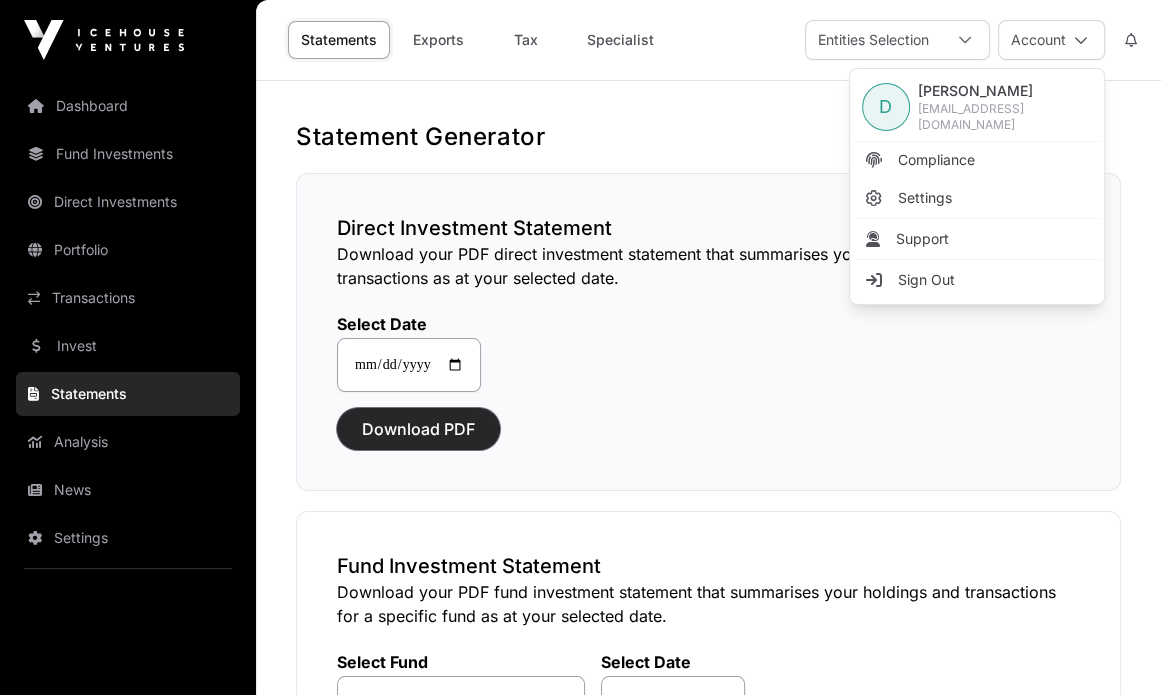 click on "Download PDF" 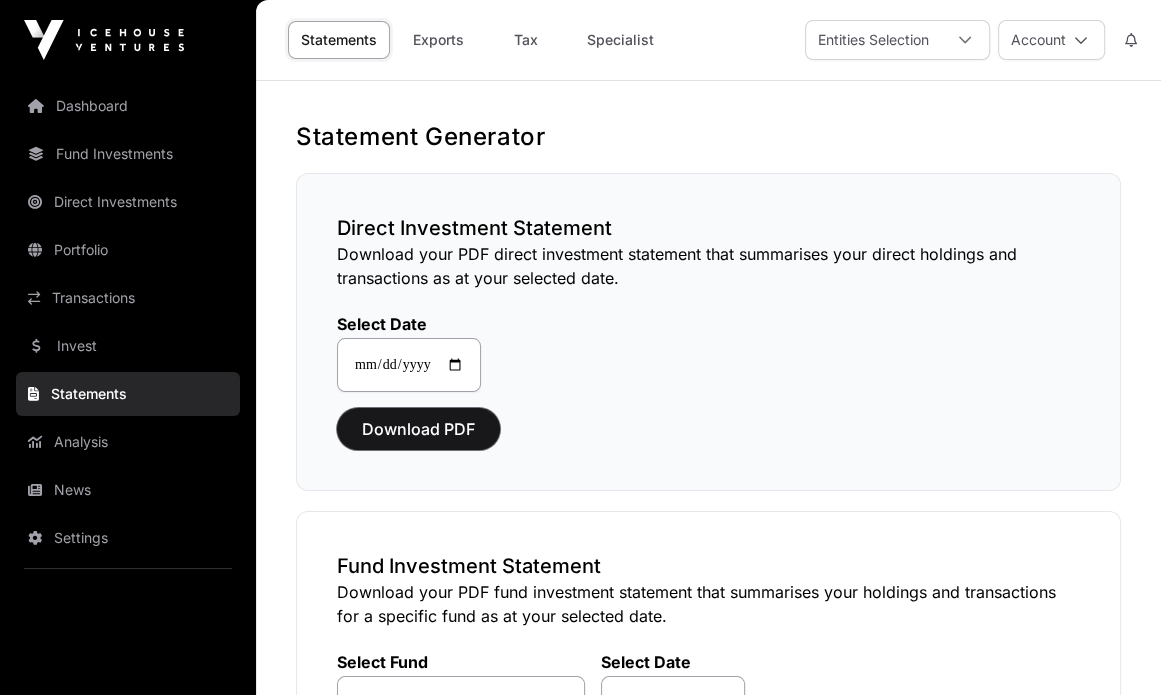 scroll, scrollTop: 299, scrollLeft: 0, axis: vertical 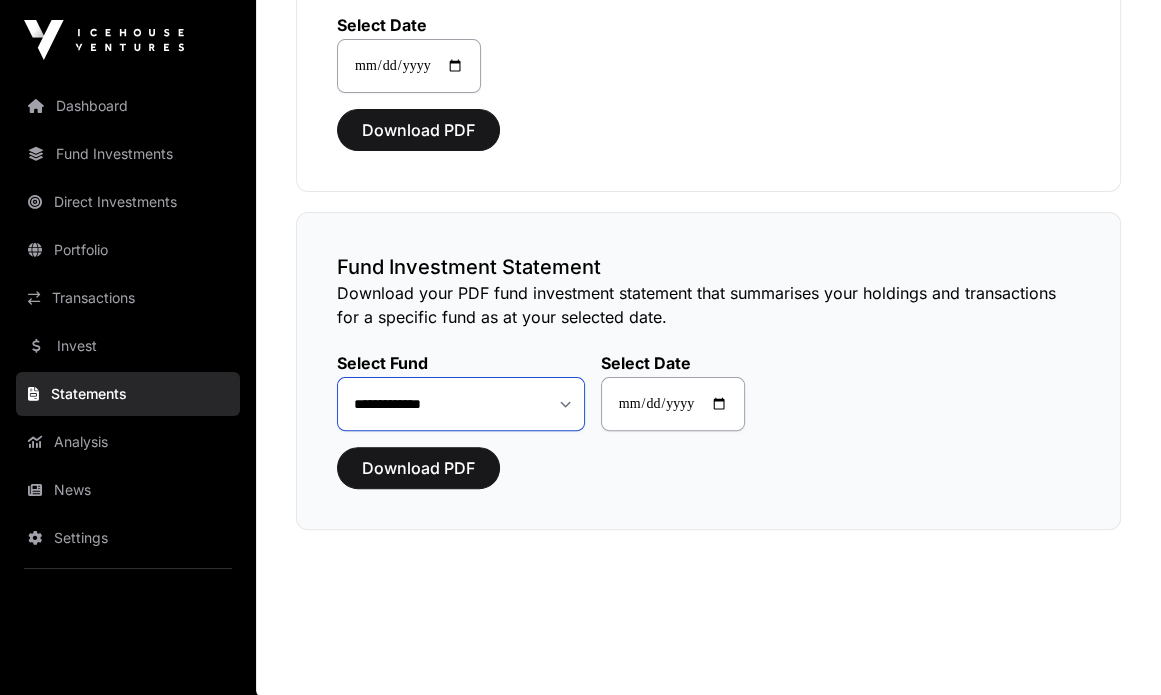 click on "**********" 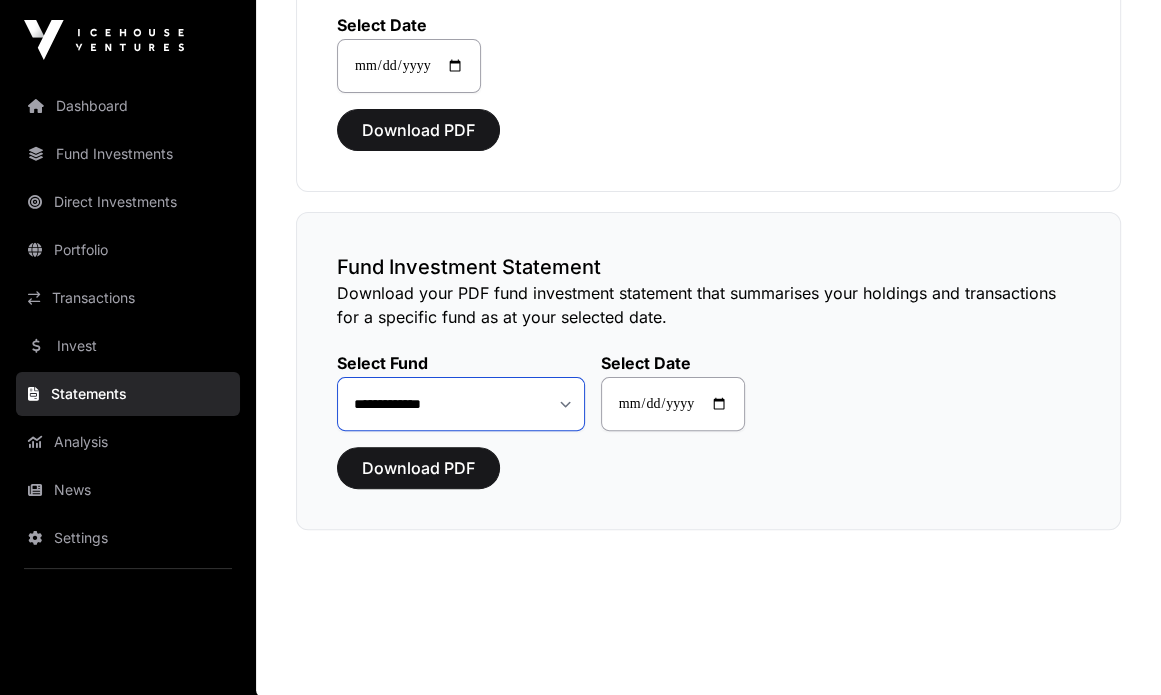 click on "**********" 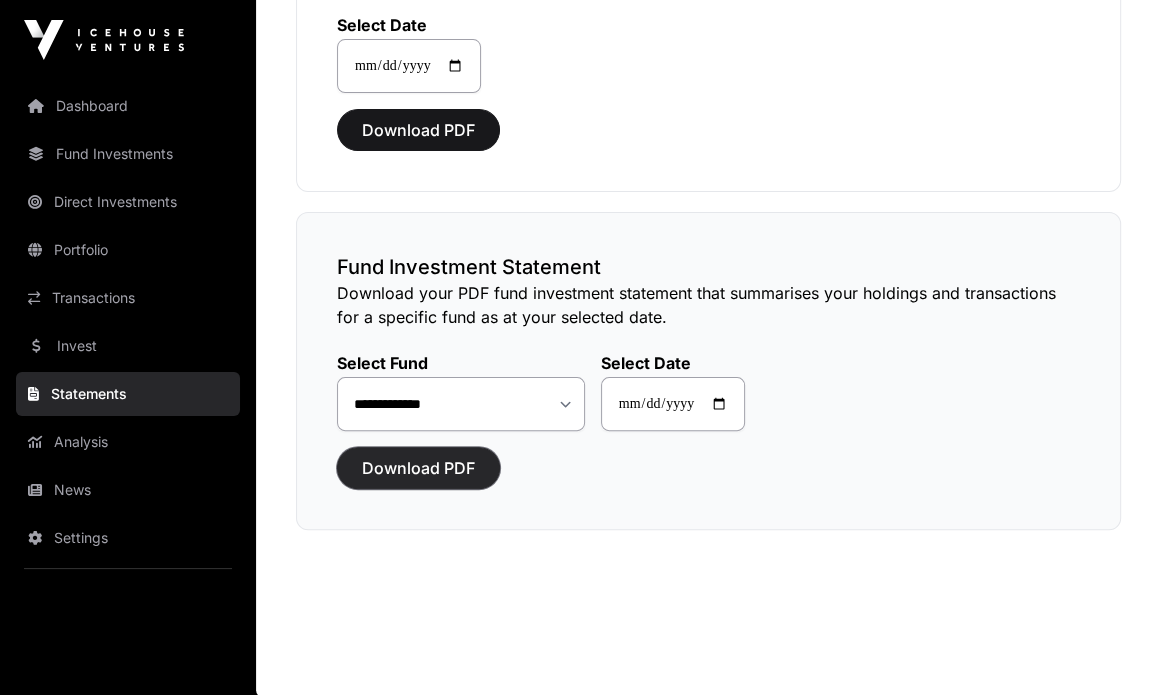click on "Download PDF" 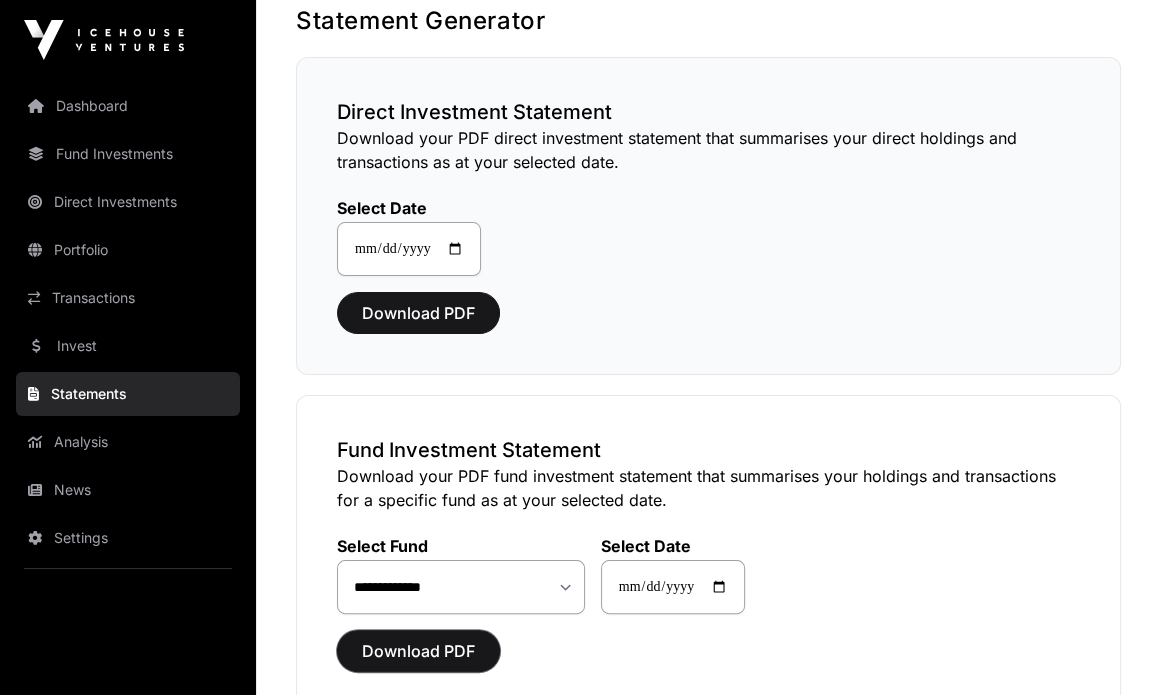 scroll, scrollTop: 118, scrollLeft: 0, axis: vertical 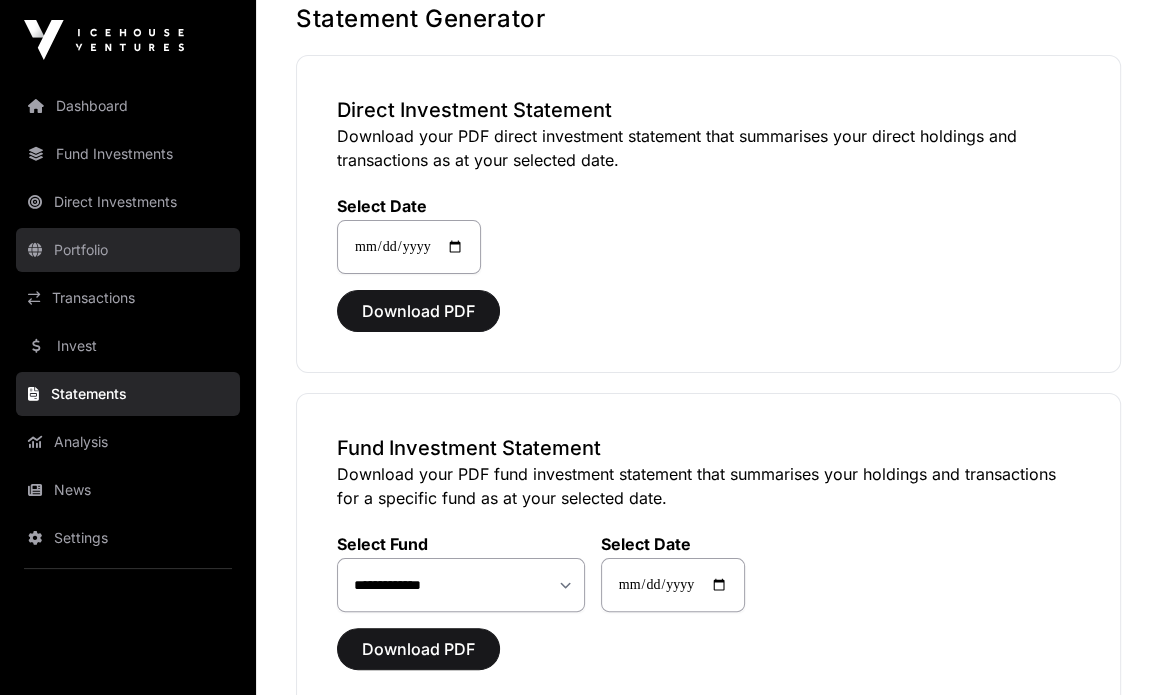 click on "Portfolio" 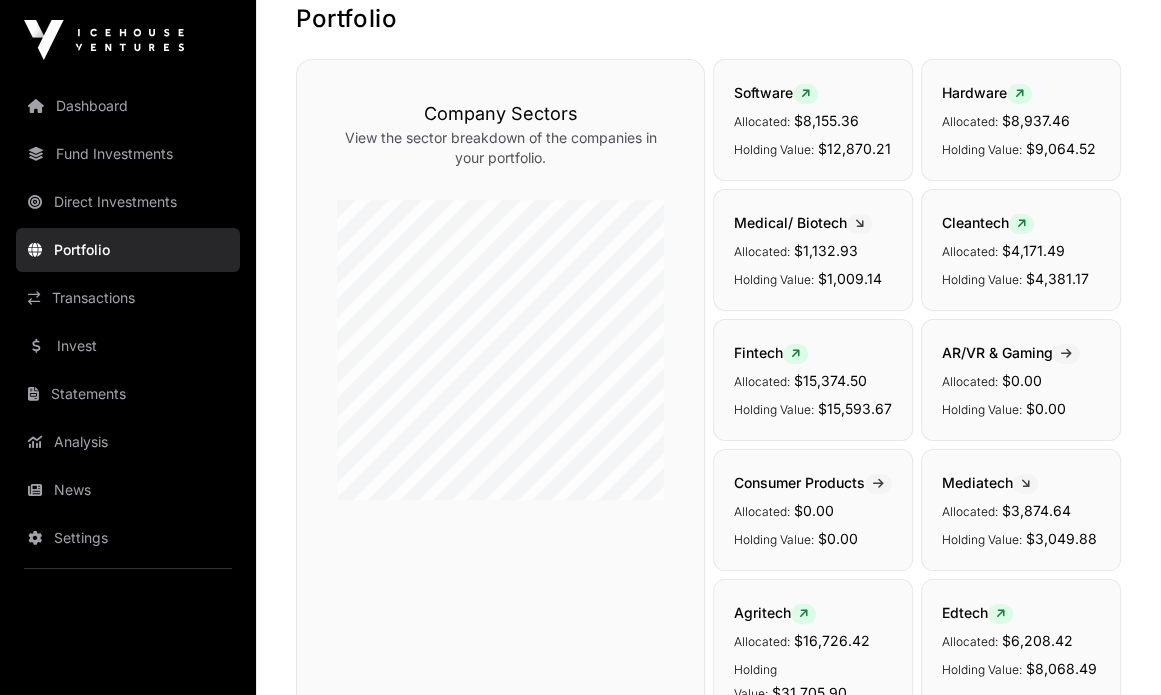 scroll, scrollTop: 0, scrollLeft: 0, axis: both 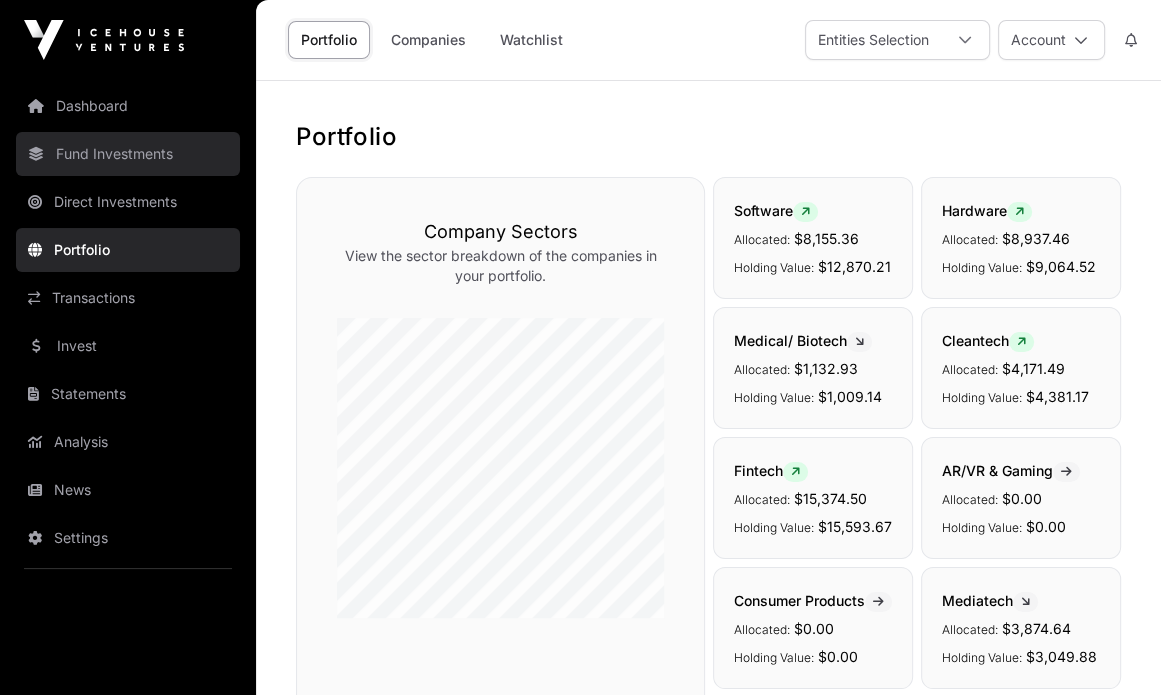 click on "Fund Investments" 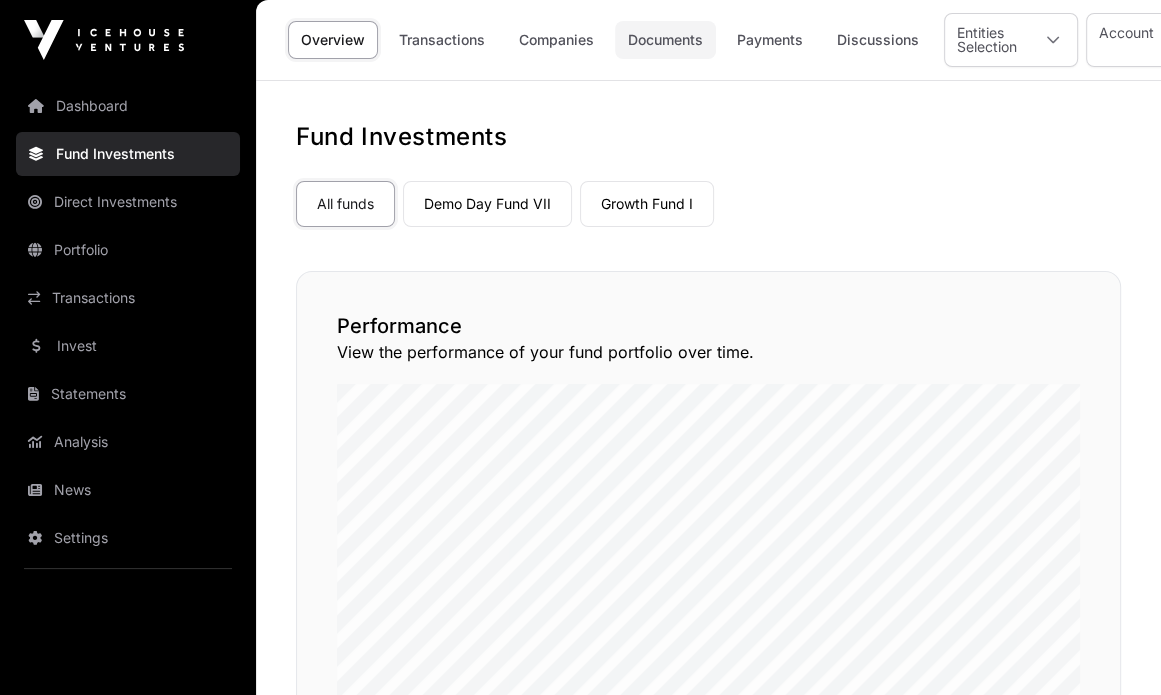 click on "Documents" 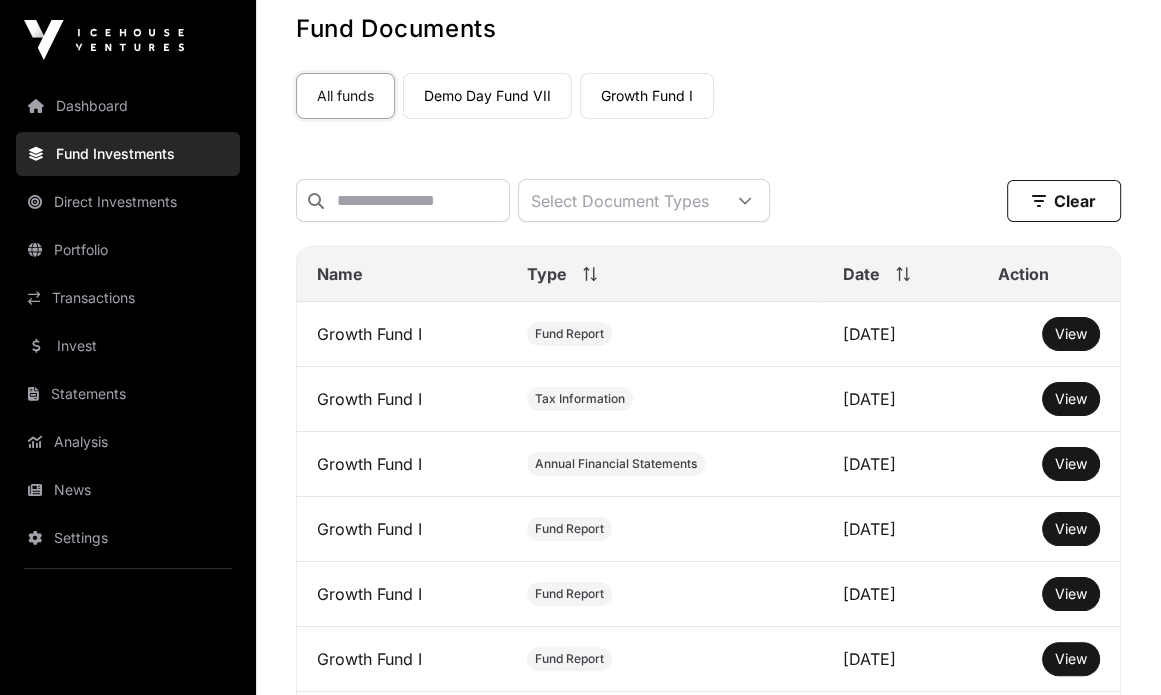 scroll, scrollTop: 172, scrollLeft: 0, axis: vertical 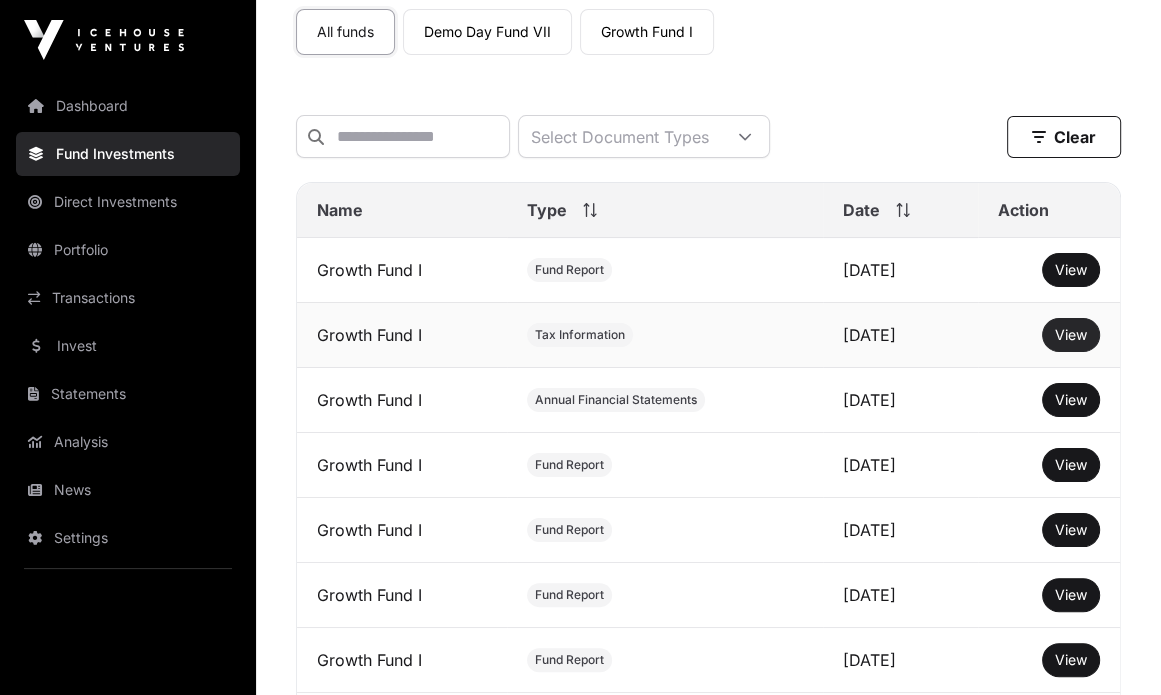 click on "View" 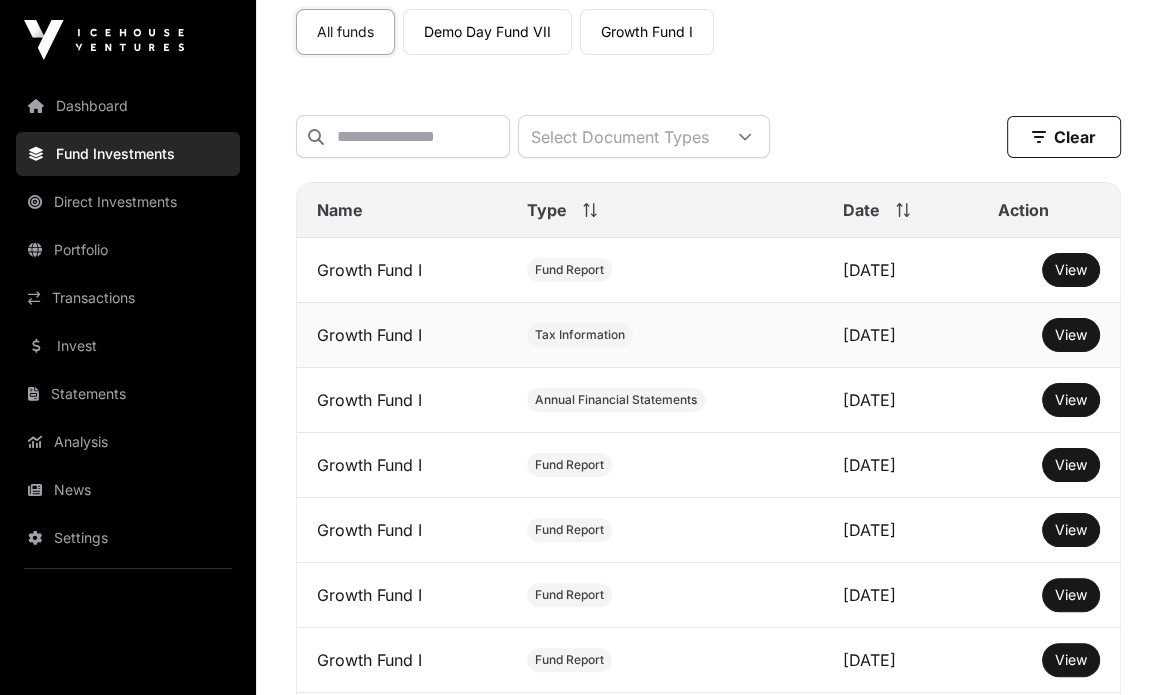 scroll, scrollTop: 0, scrollLeft: 0, axis: both 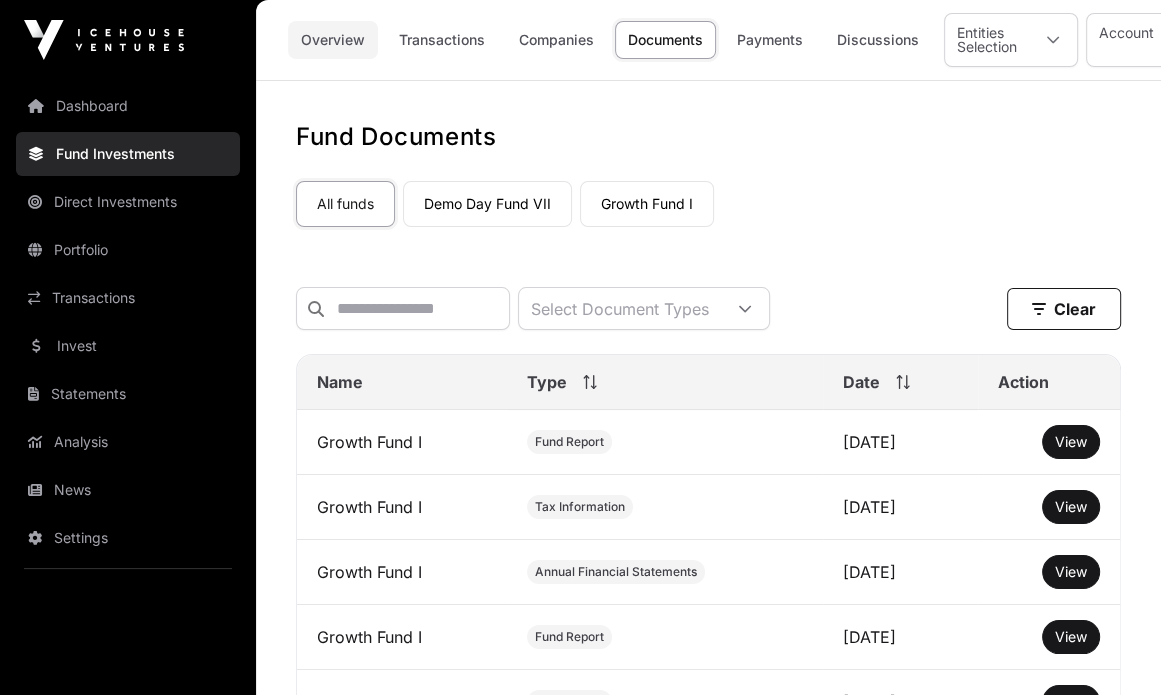 click on "Overview" 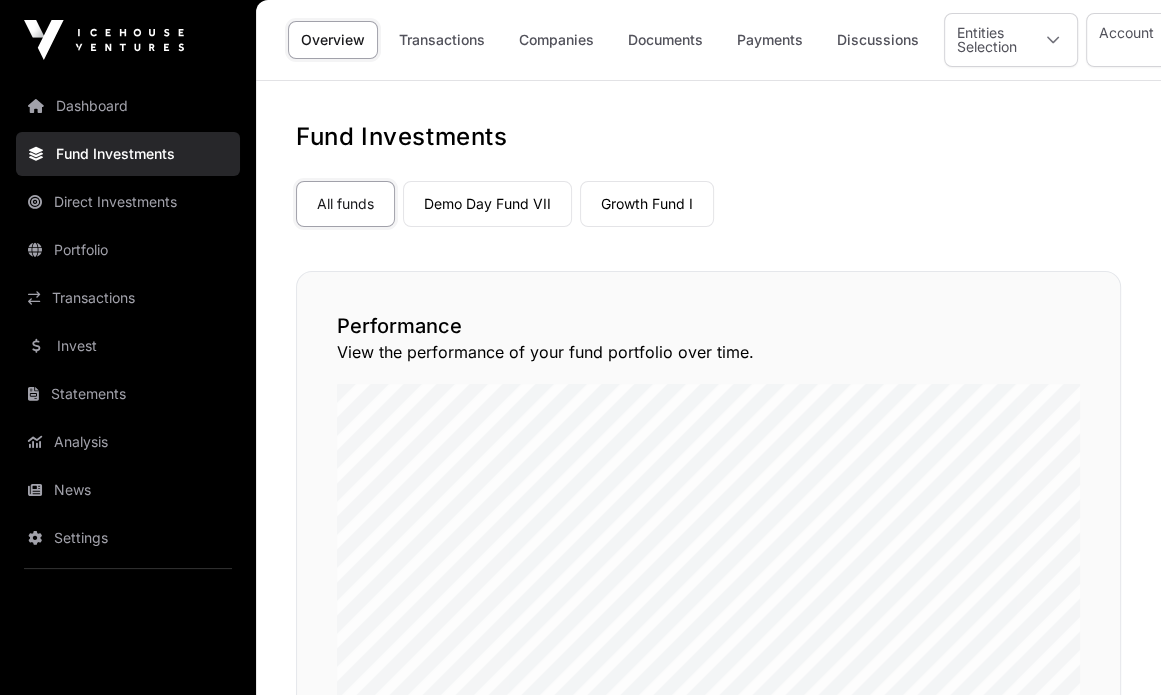 scroll, scrollTop: 116, scrollLeft: 0, axis: vertical 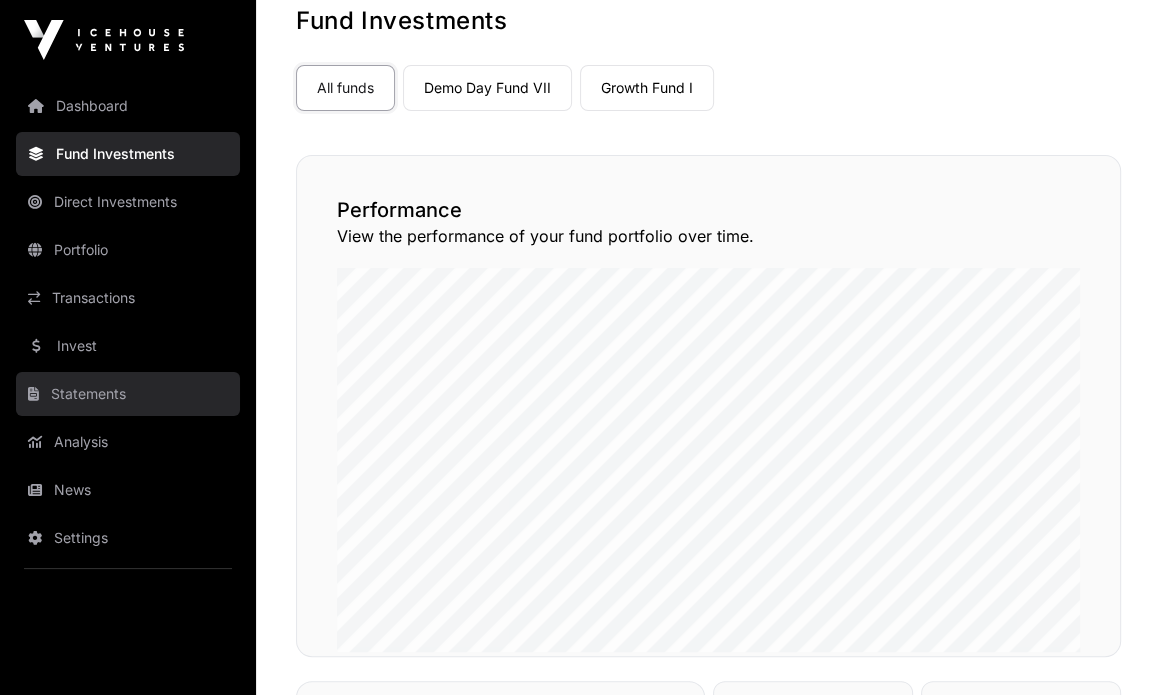 click on "Statements" 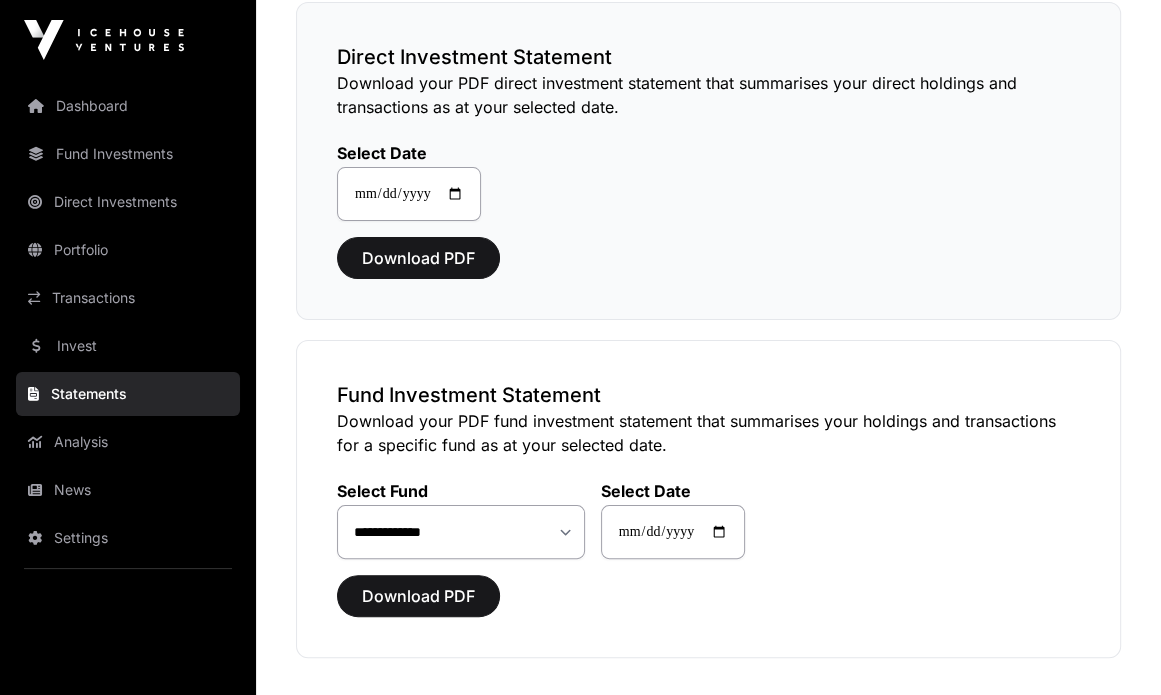 scroll, scrollTop: 299, scrollLeft: 0, axis: vertical 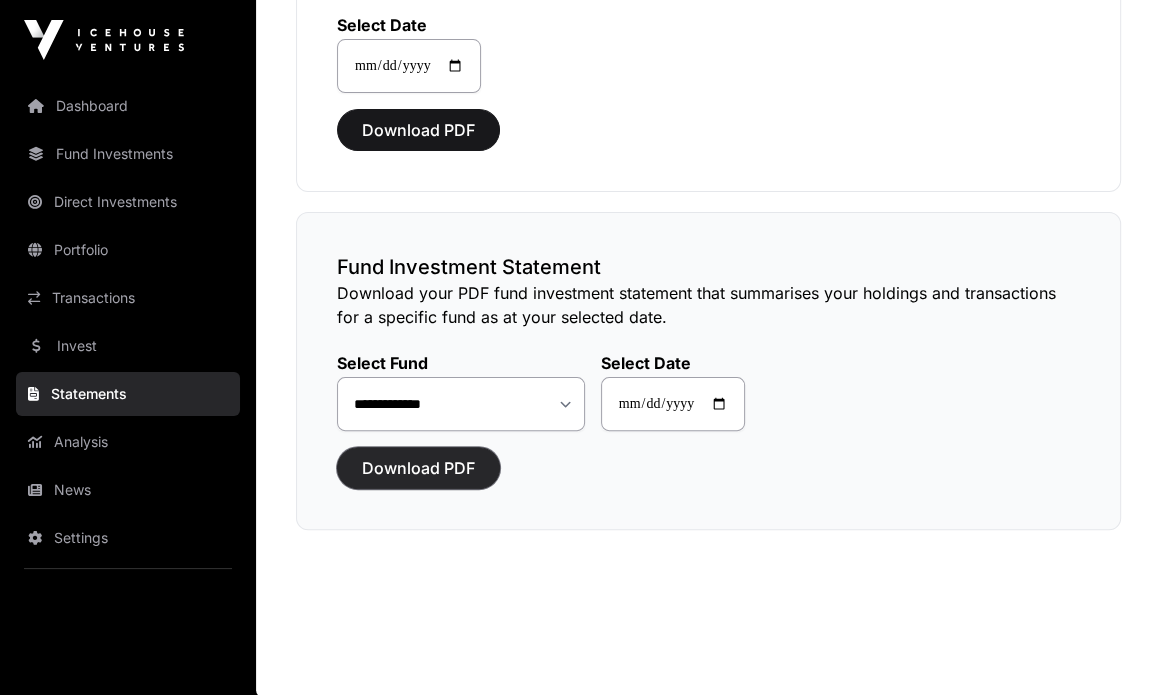 click on "Download PDF" 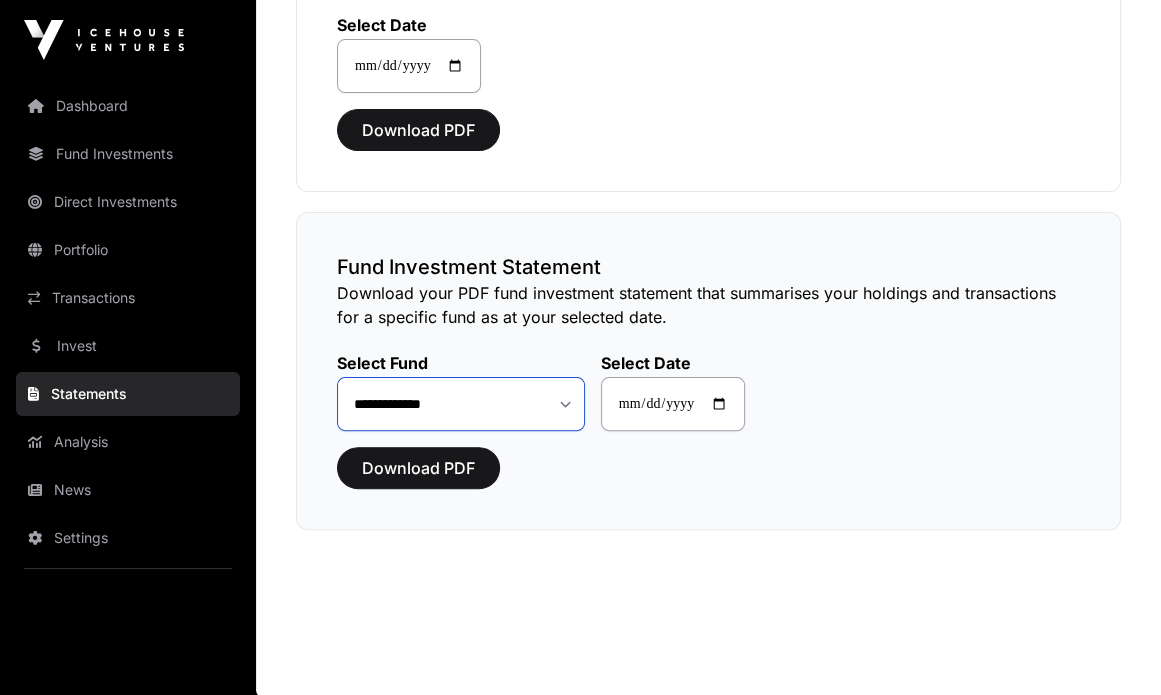 click on "**********" 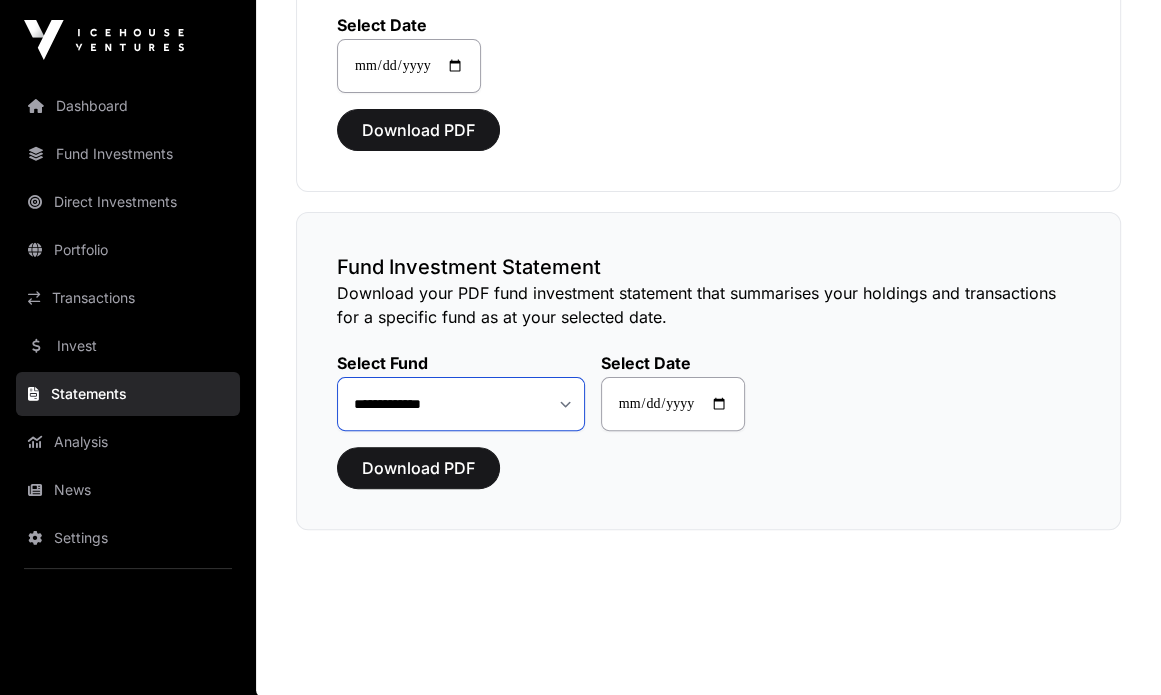 select on "**" 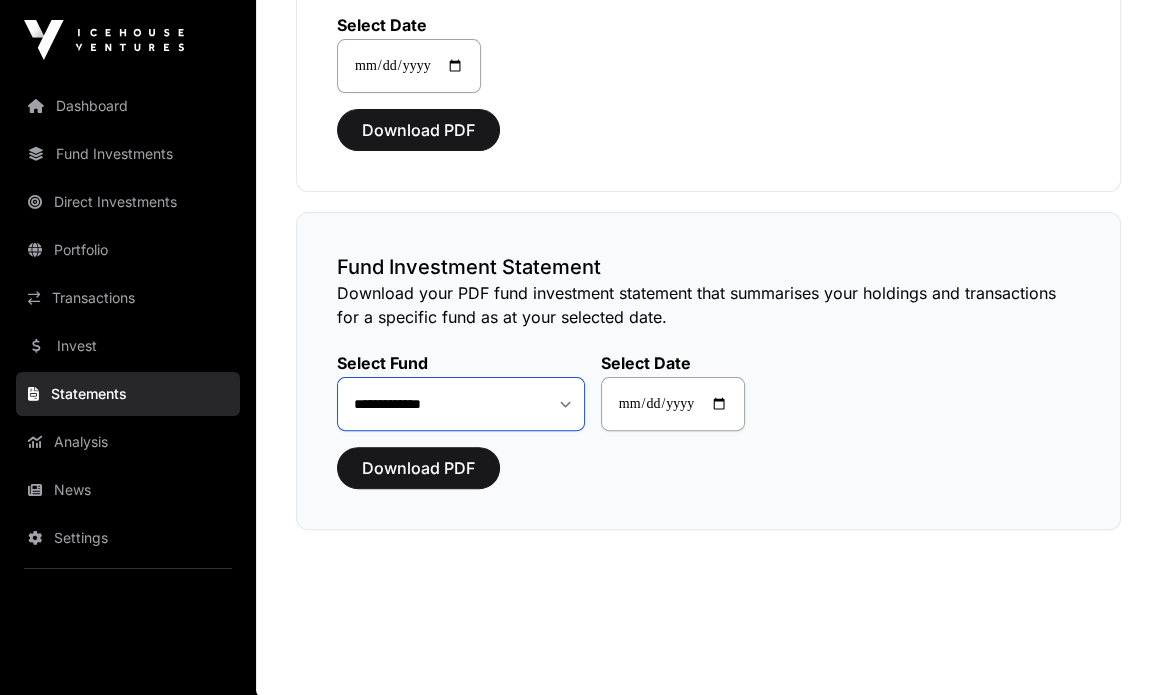 click on "**********" 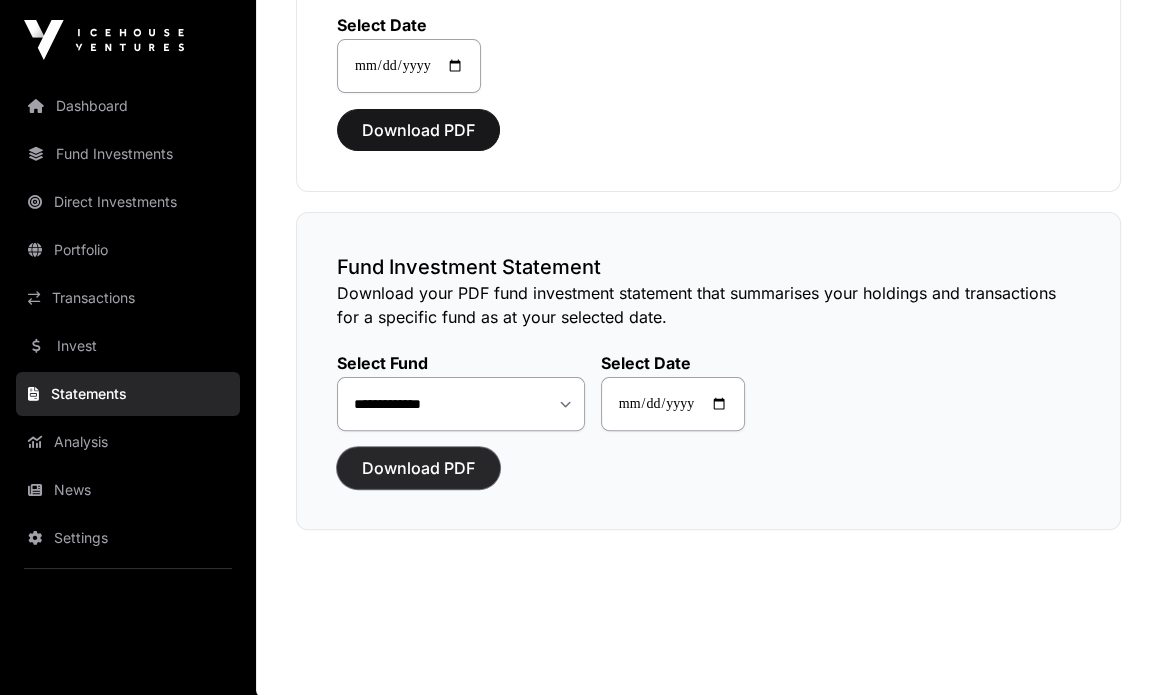 click on "Download PDF" 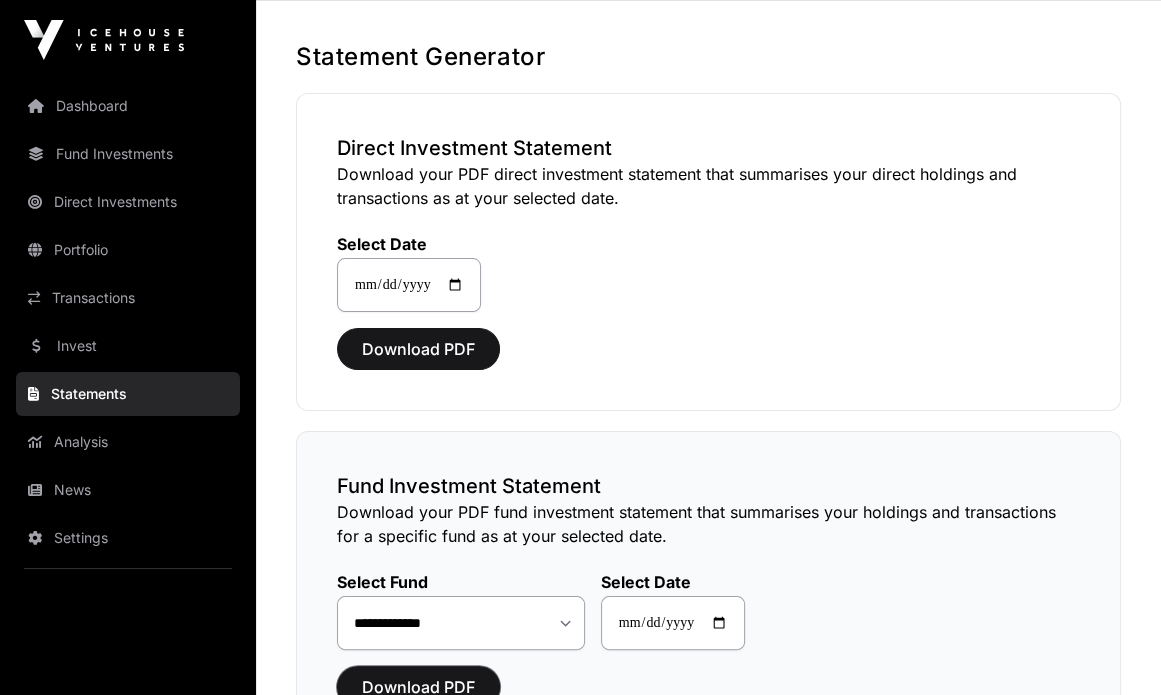 scroll, scrollTop: 80, scrollLeft: 0, axis: vertical 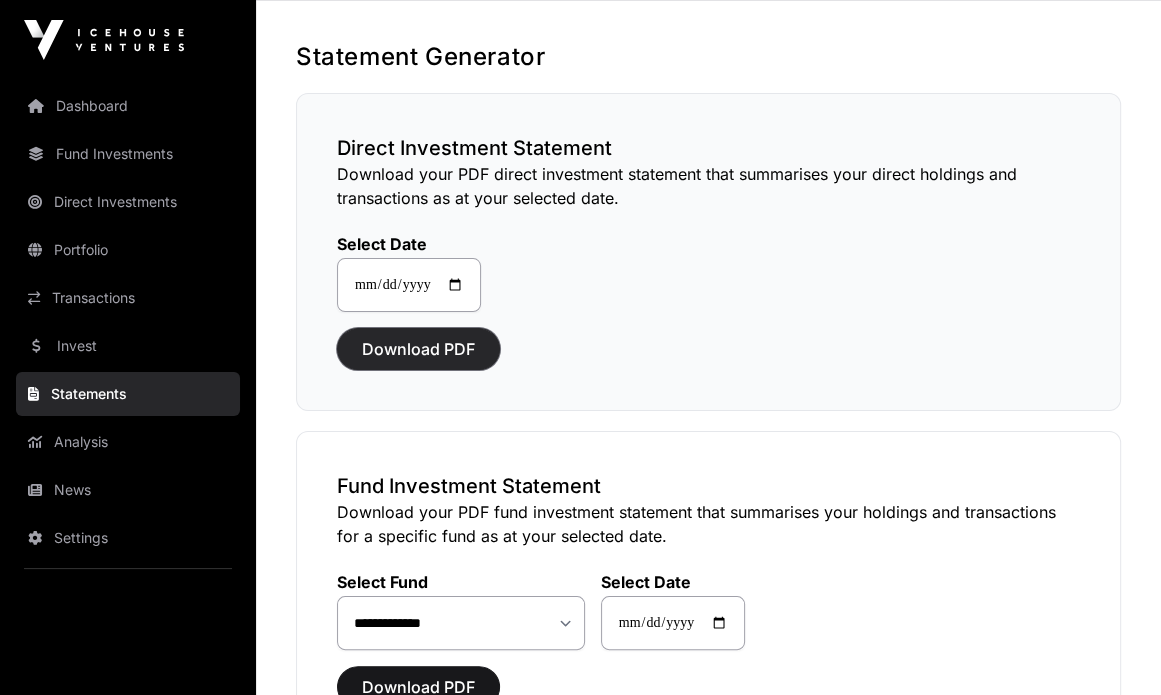 click on "Download PDF" 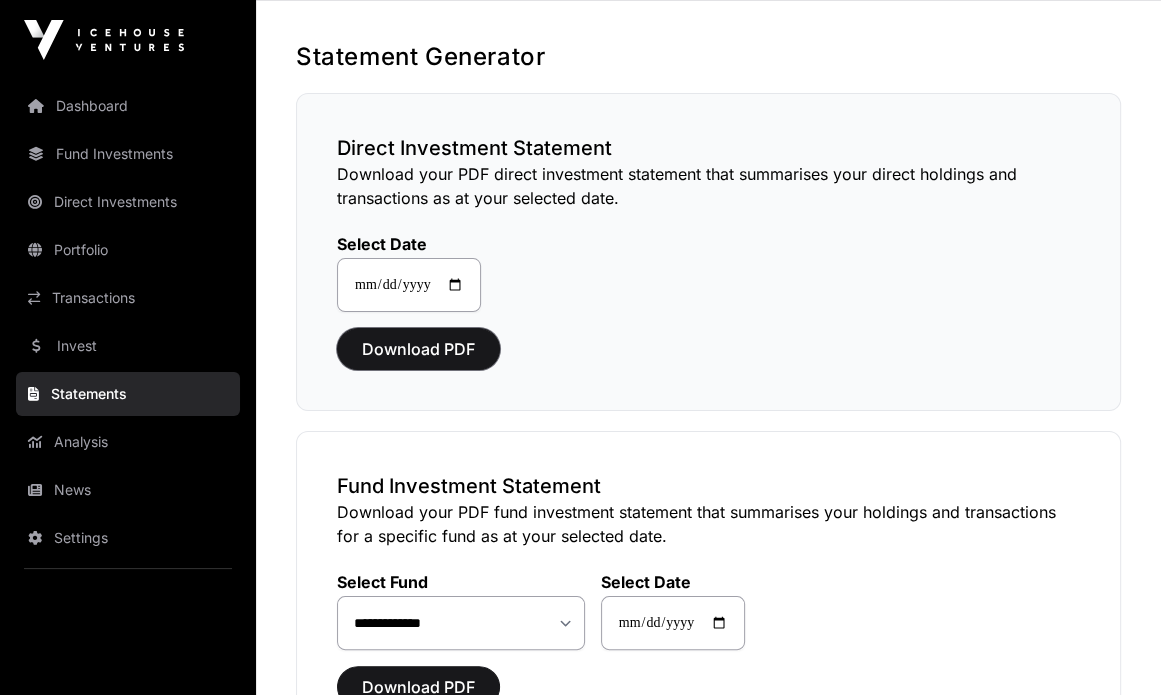 scroll, scrollTop: 0, scrollLeft: 0, axis: both 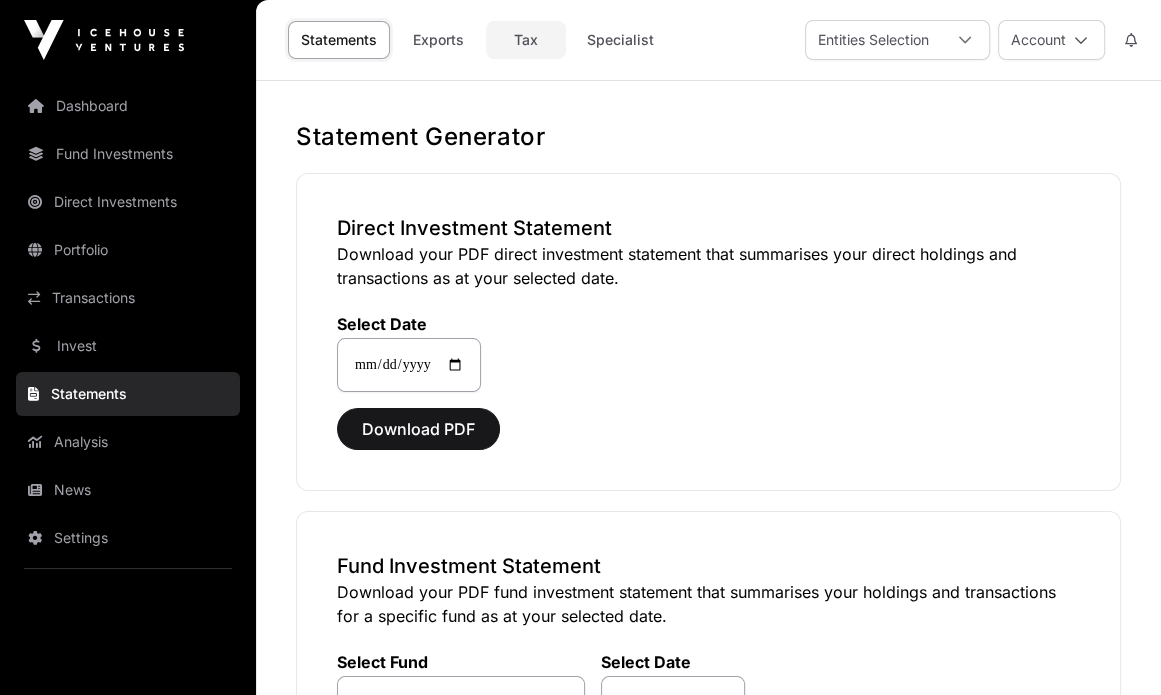 click on "Tax" 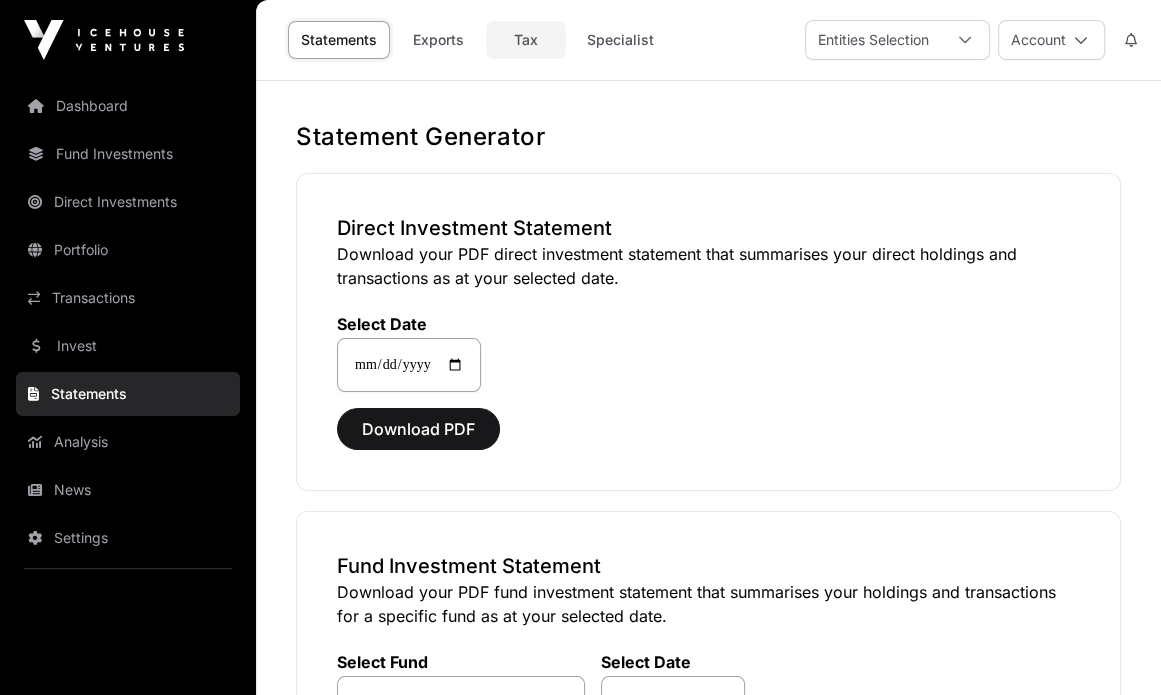 select 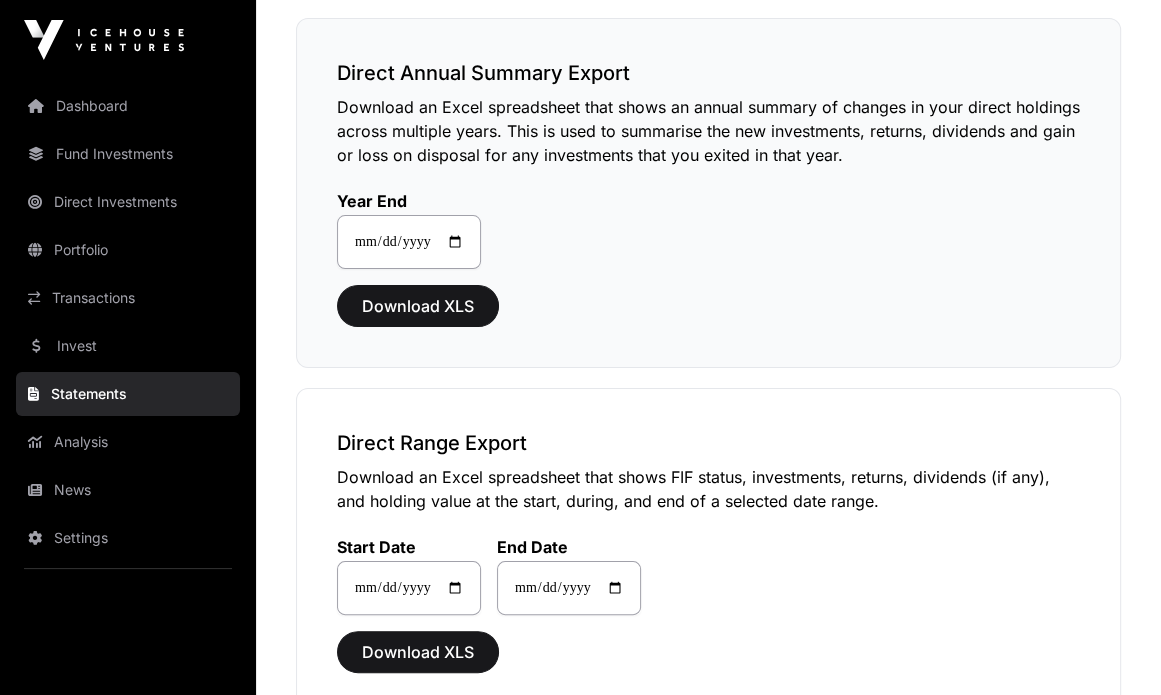 scroll, scrollTop: 198, scrollLeft: 0, axis: vertical 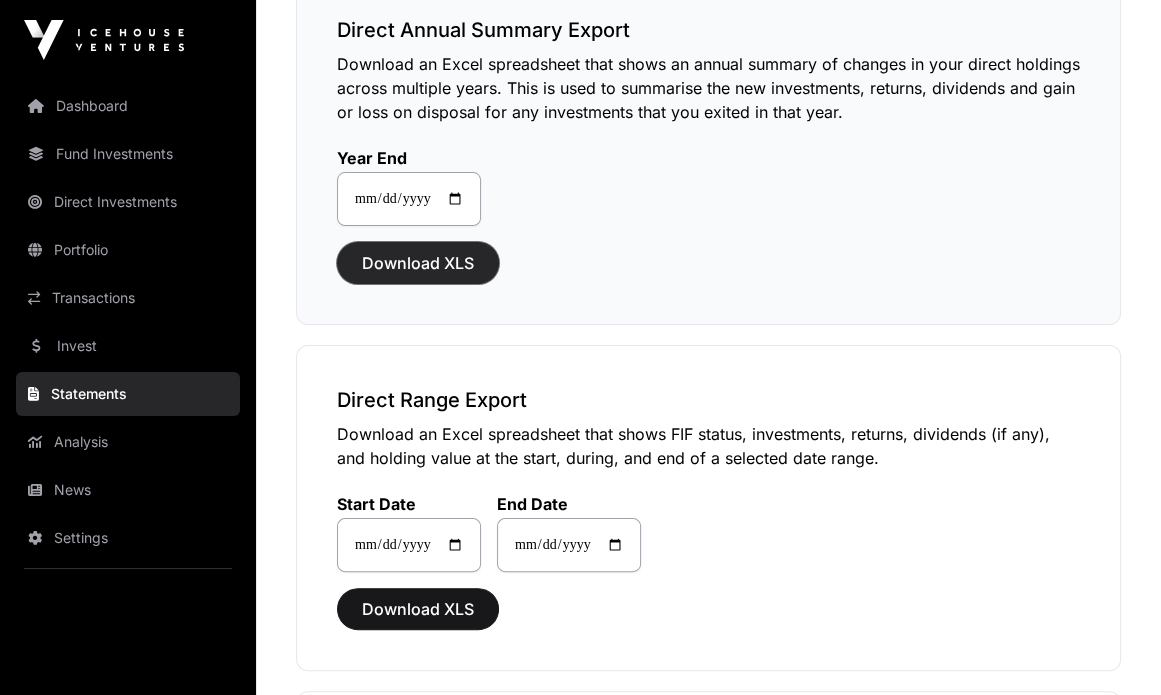 click on "Download XLS" 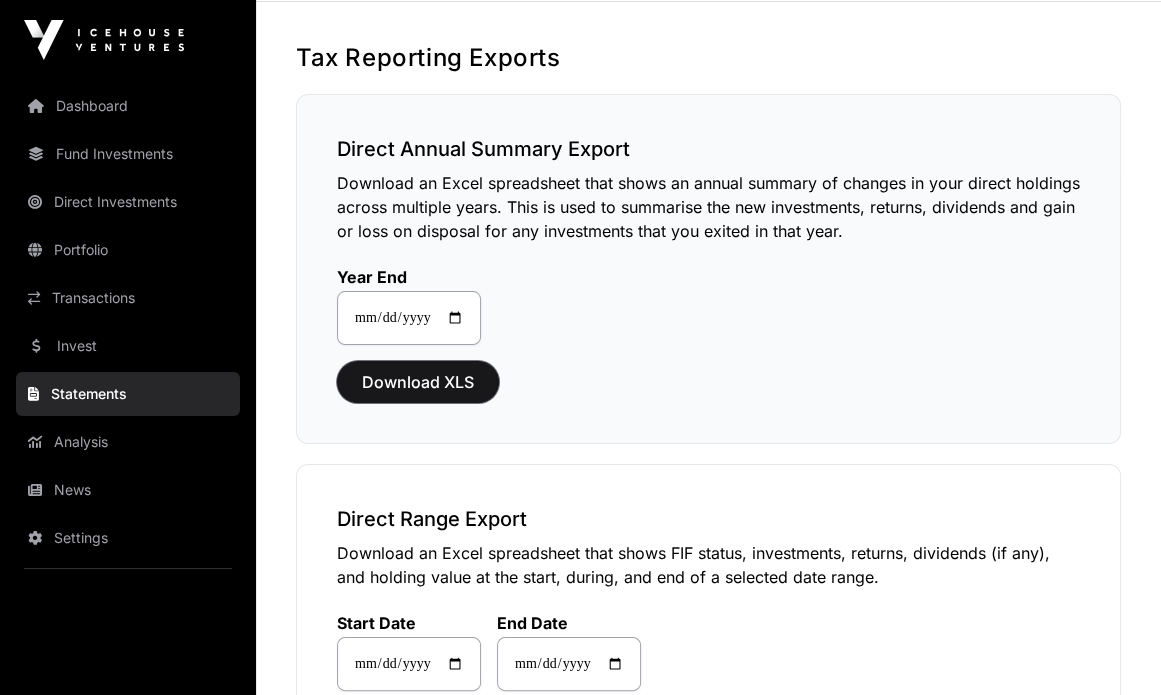 scroll, scrollTop: 0, scrollLeft: 0, axis: both 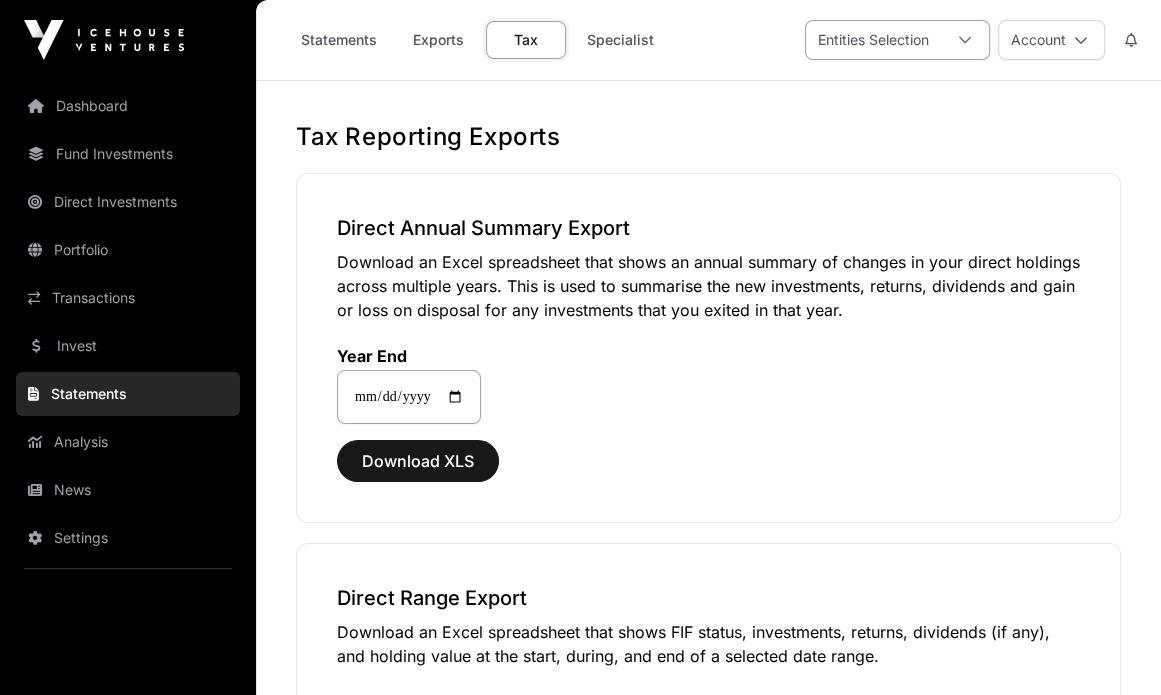 click 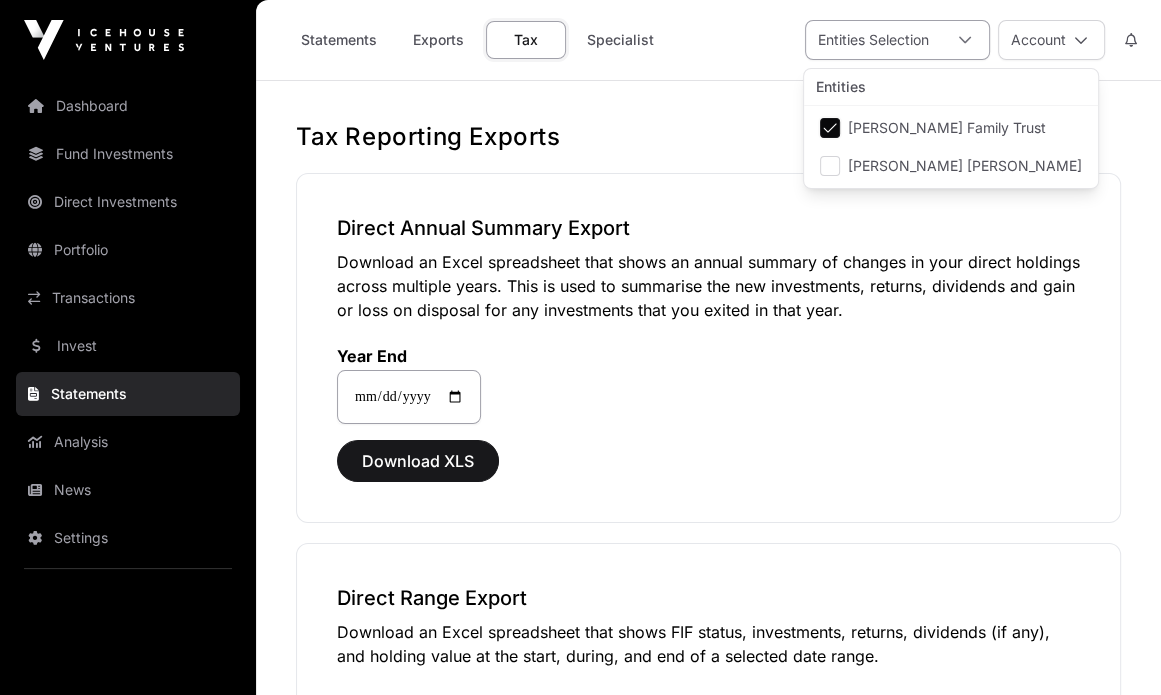 click 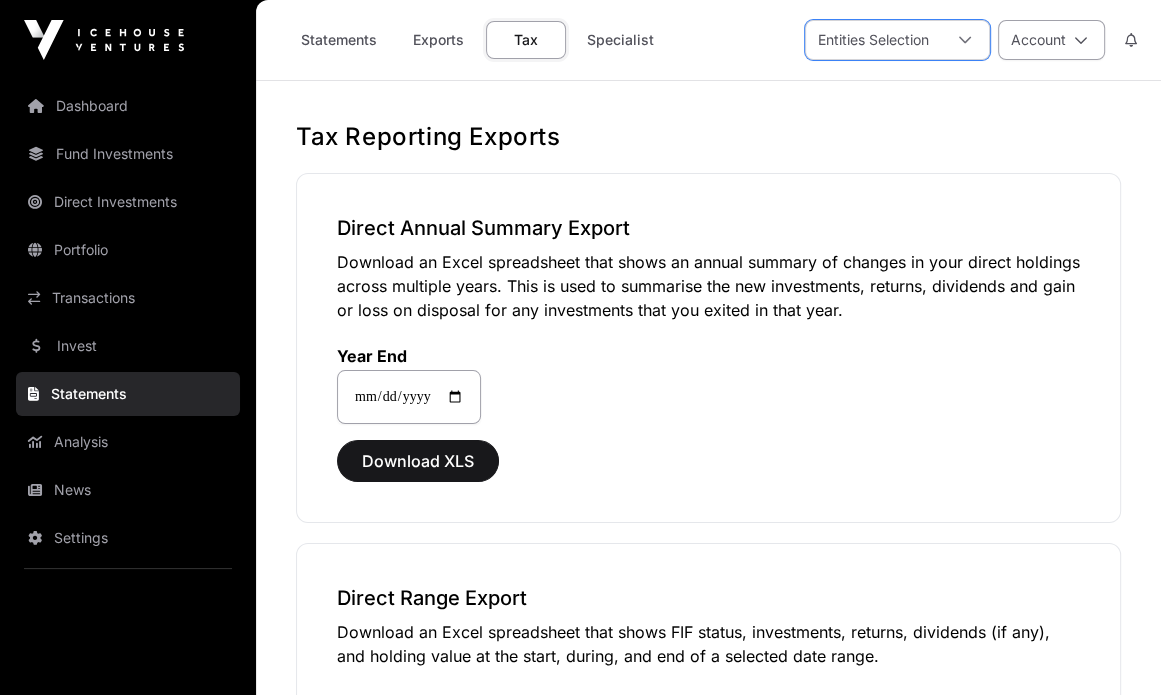 click 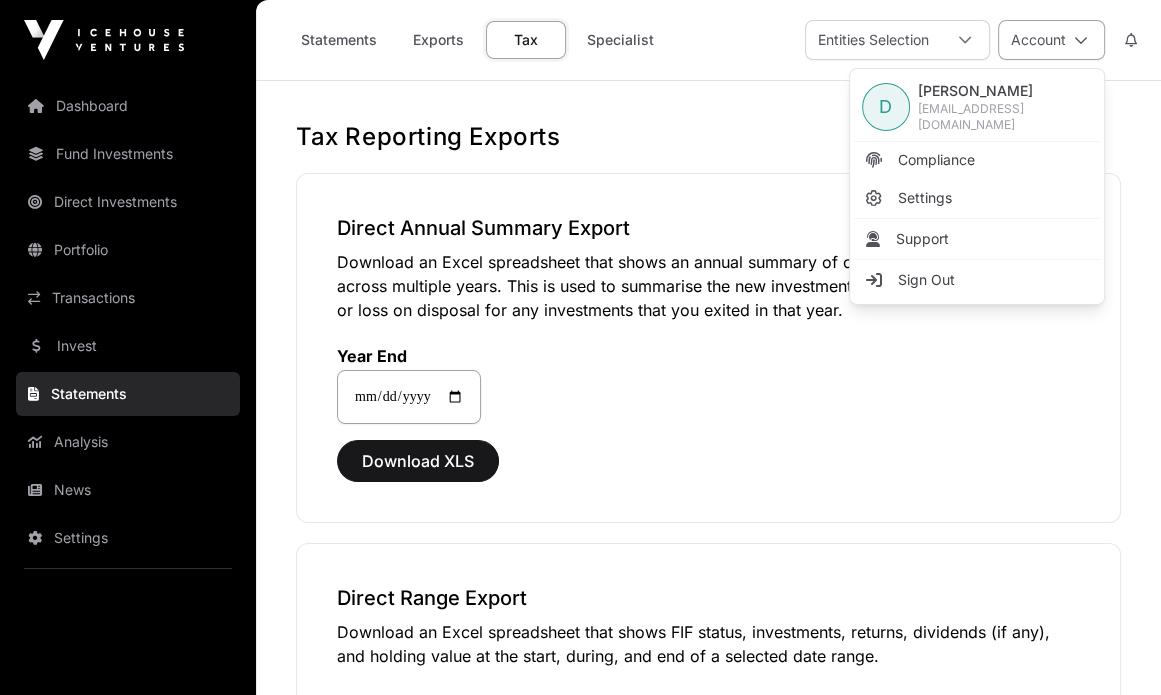 click 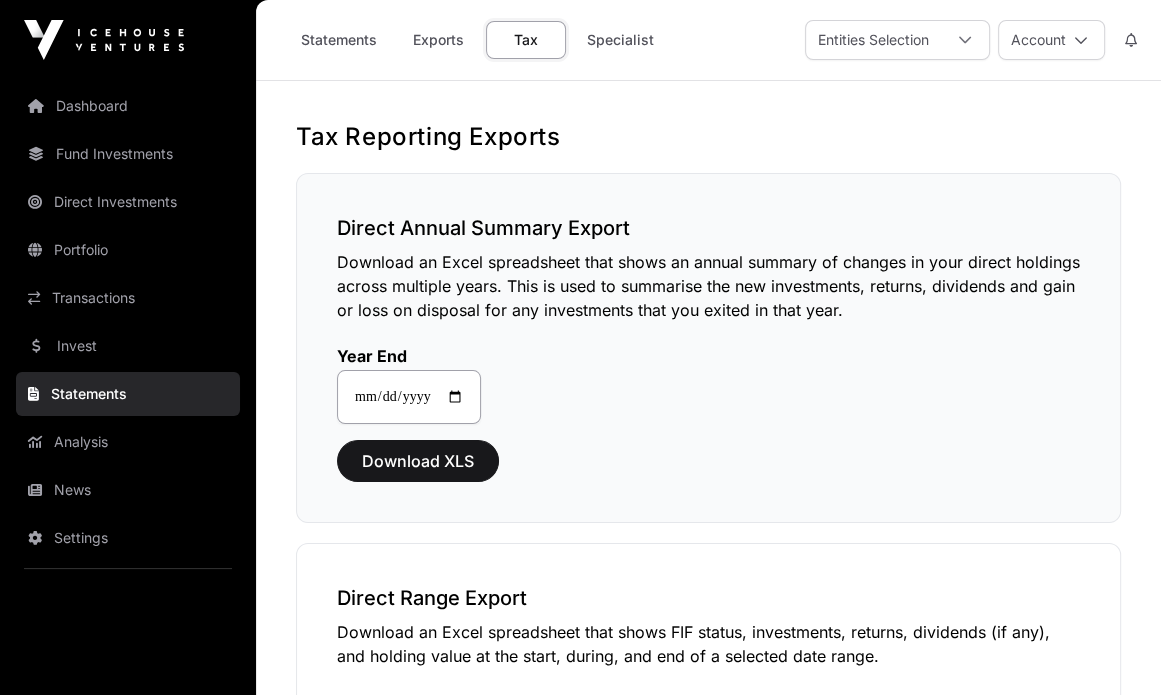 scroll, scrollTop: 0, scrollLeft: 0, axis: both 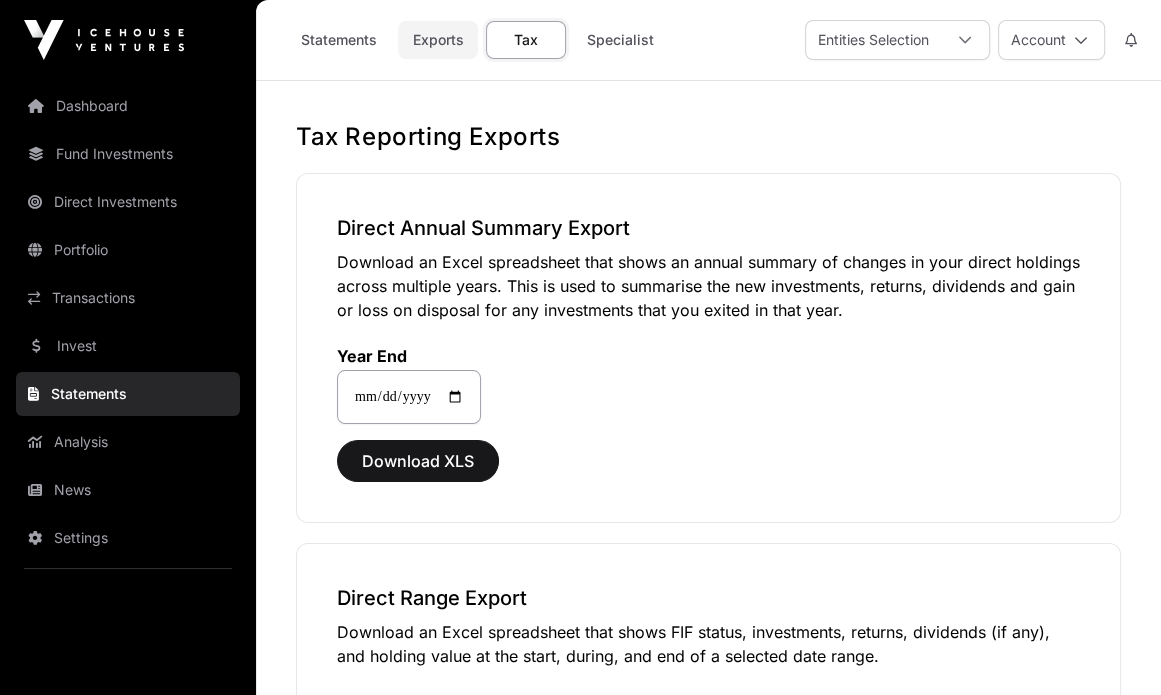 click on "Exports" 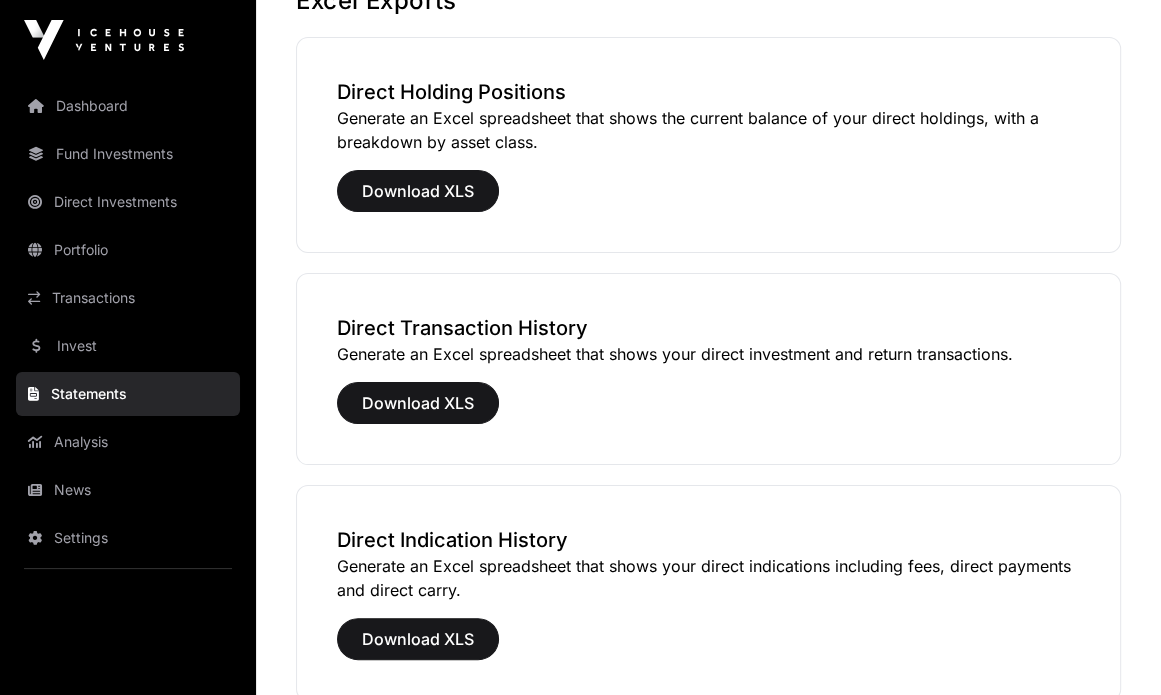 scroll, scrollTop: 0, scrollLeft: 0, axis: both 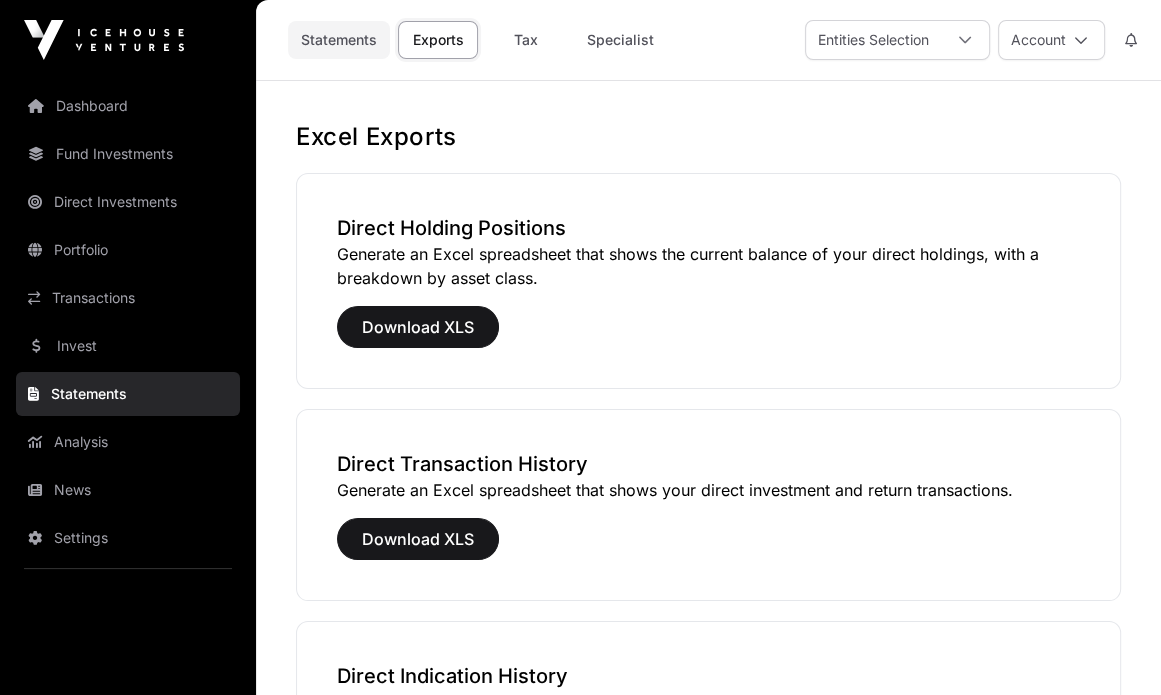 click on "Statements" 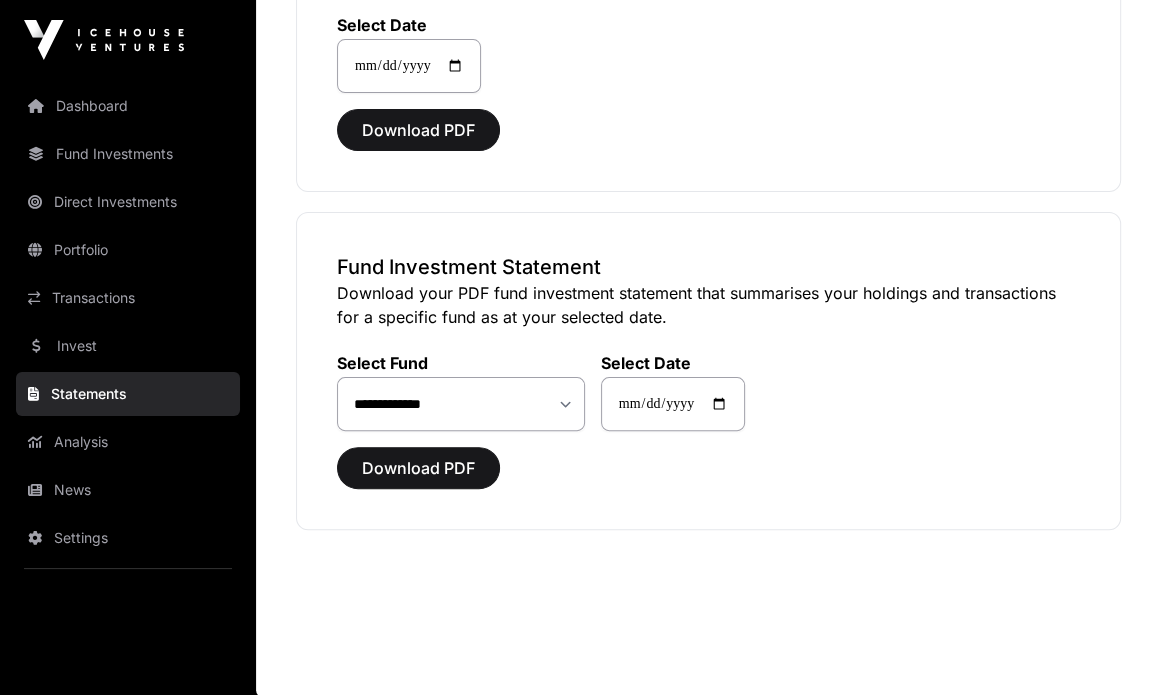 scroll, scrollTop: 0, scrollLeft: 0, axis: both 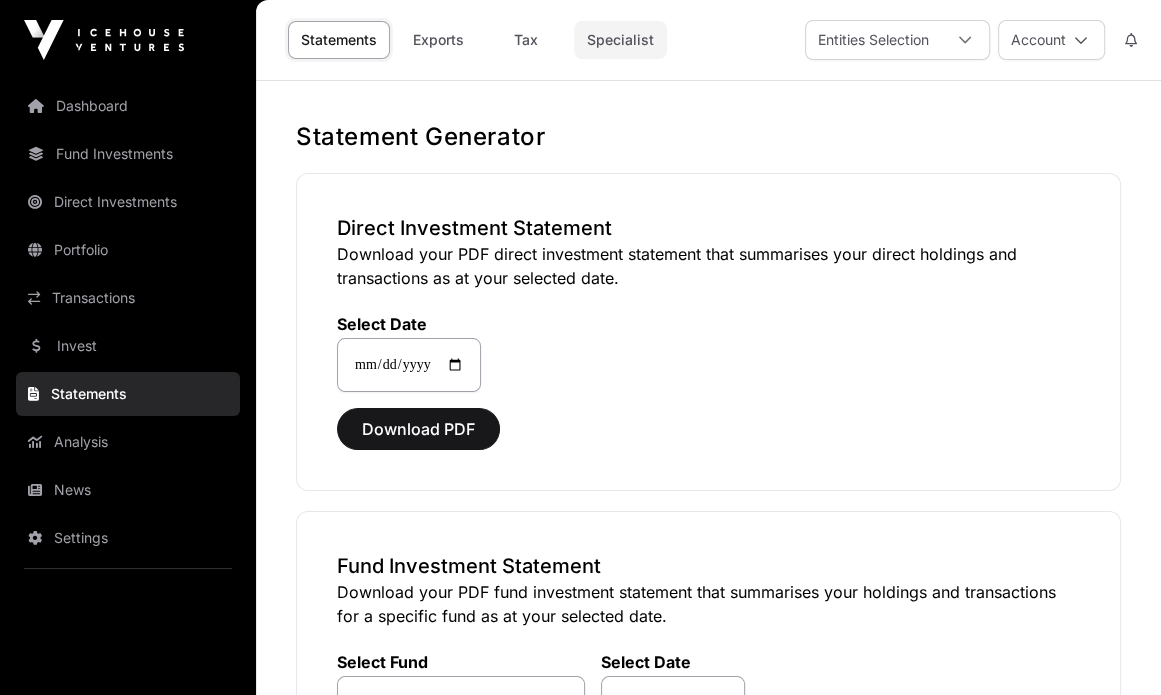 click on "Specialist" 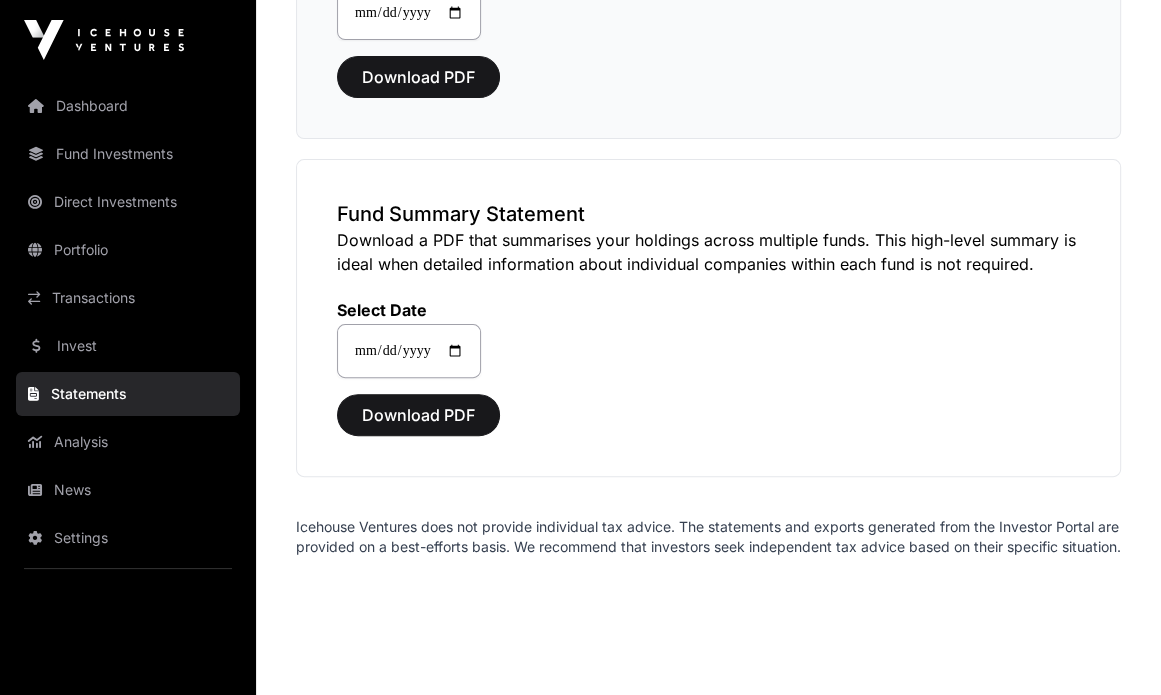 scroll, scrollTop: 384, scrollLeft: 0, axis: vertical 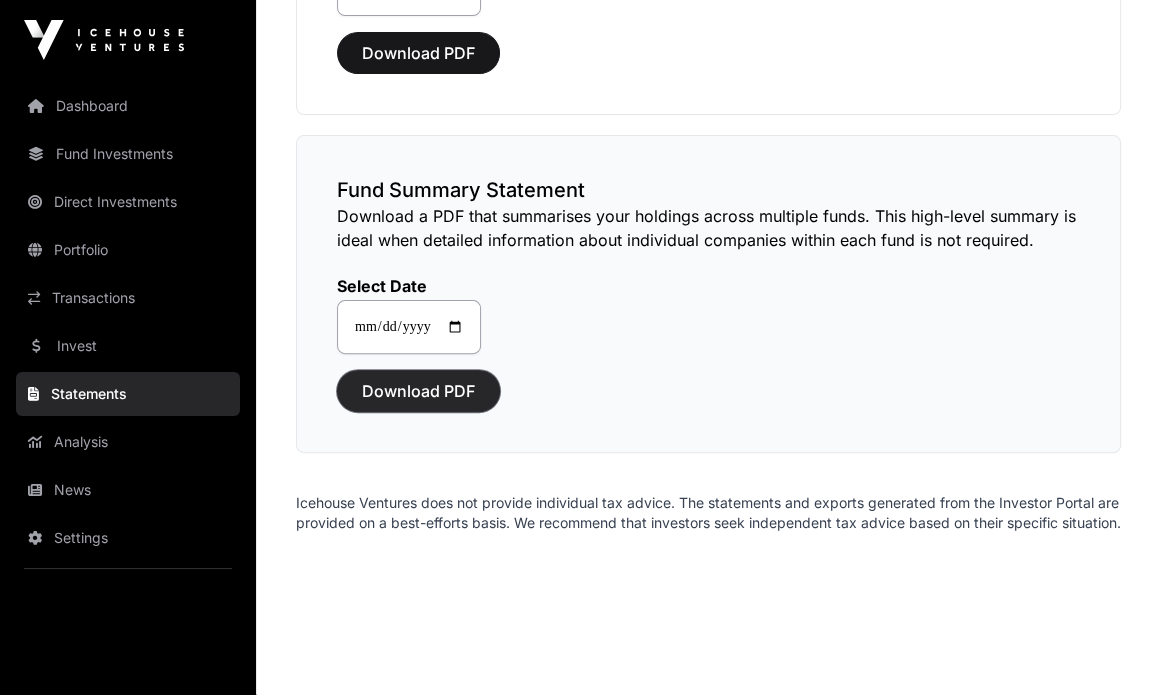 click on "Download PDF" 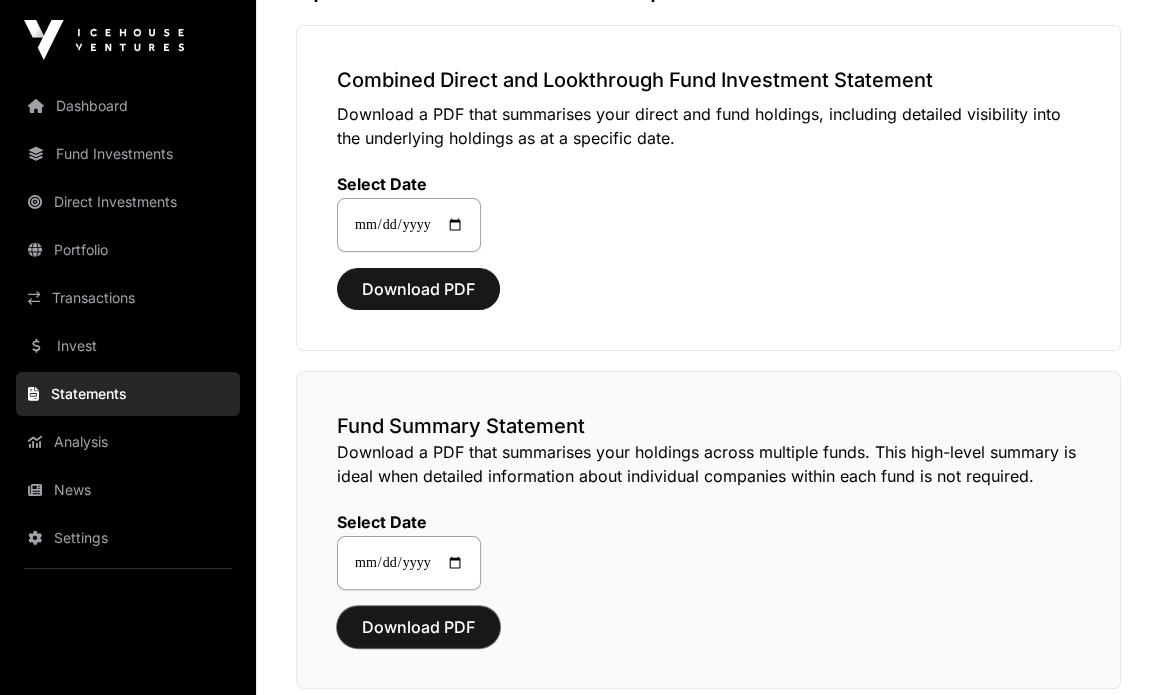 scroll, scrollTop: 171, scrollLeft: 0, axis: vertical 